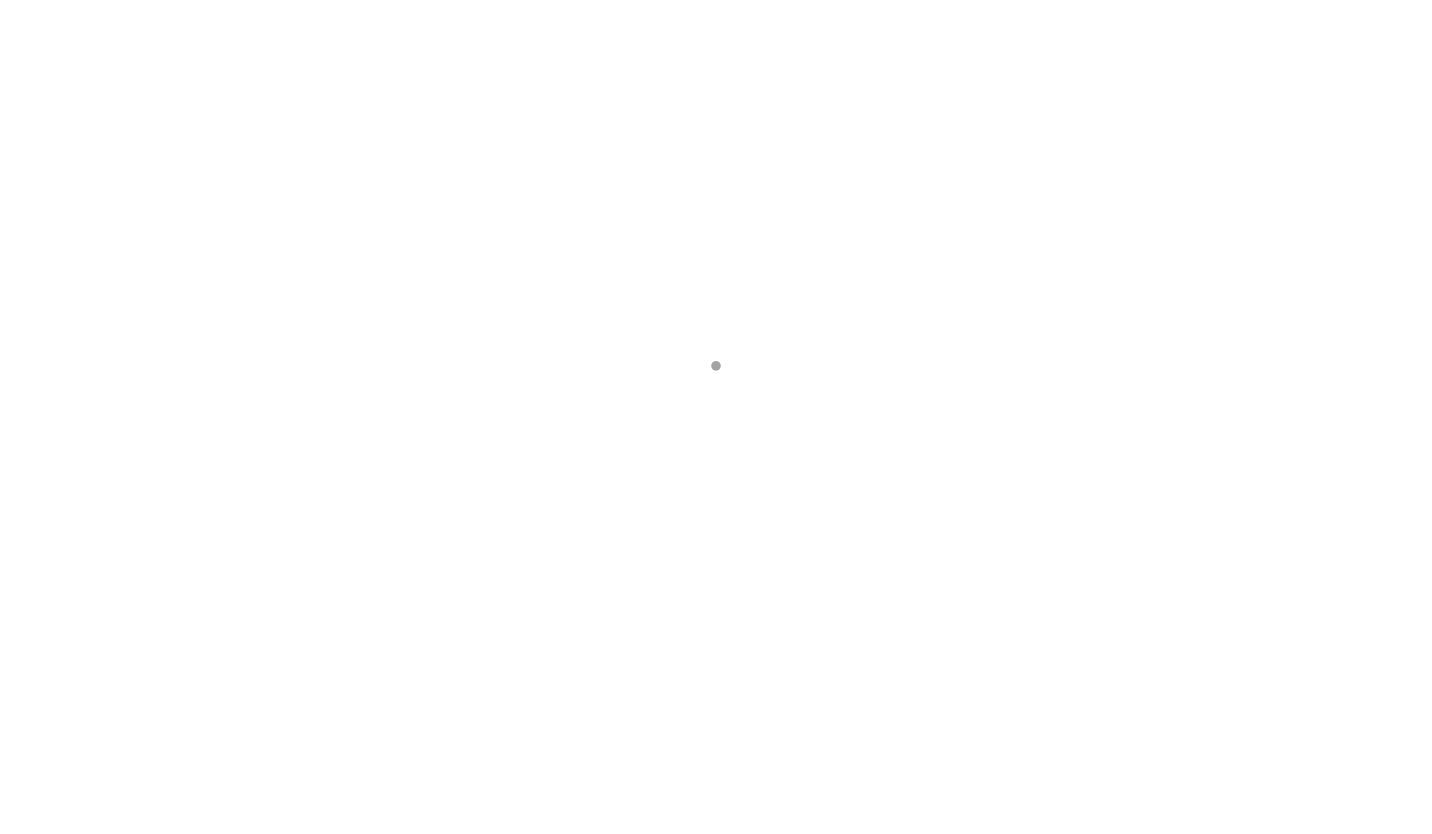 scroll, scrollTop: 0, scrollLeft: 0, axis: both 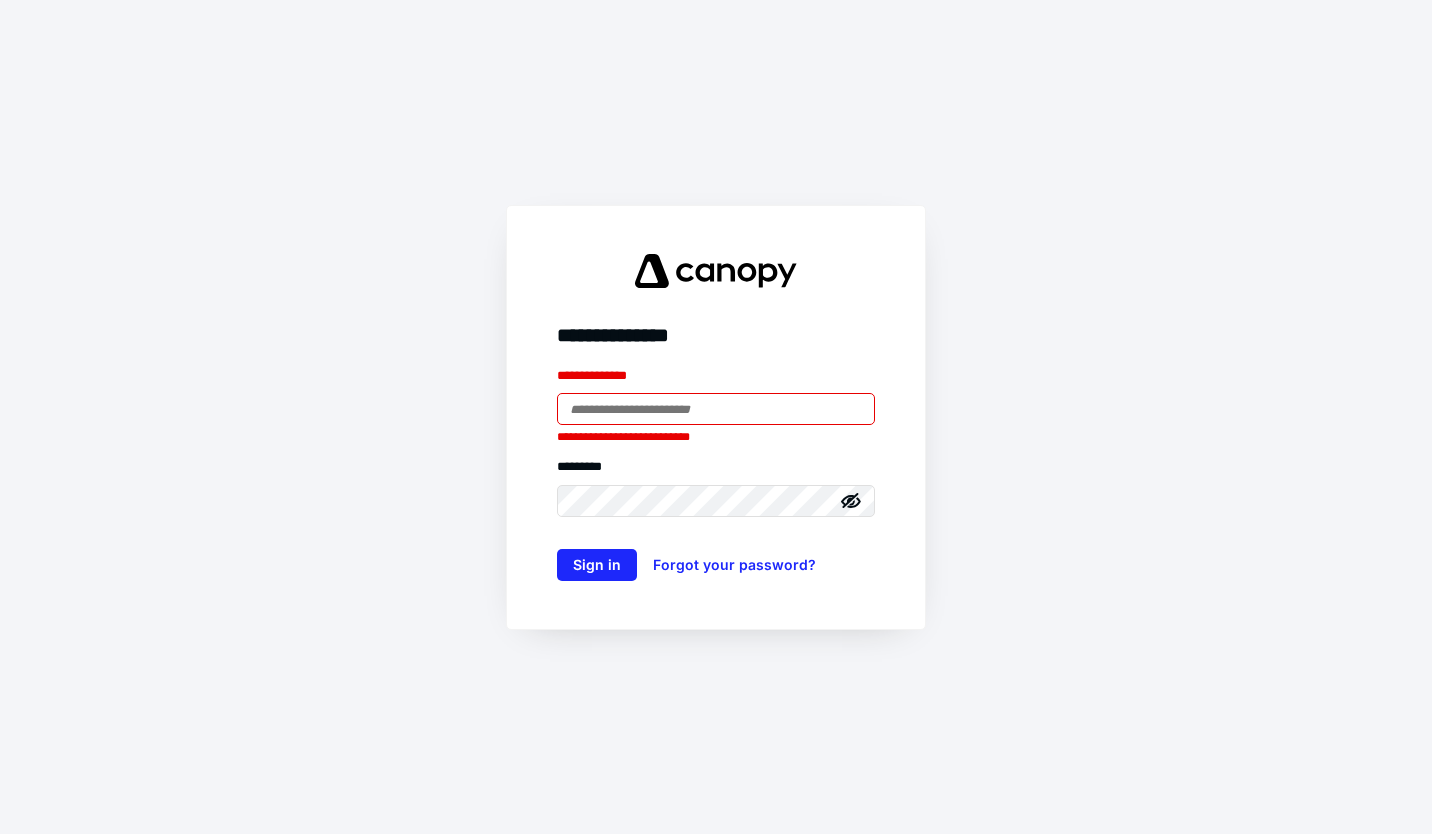 type on "**********" 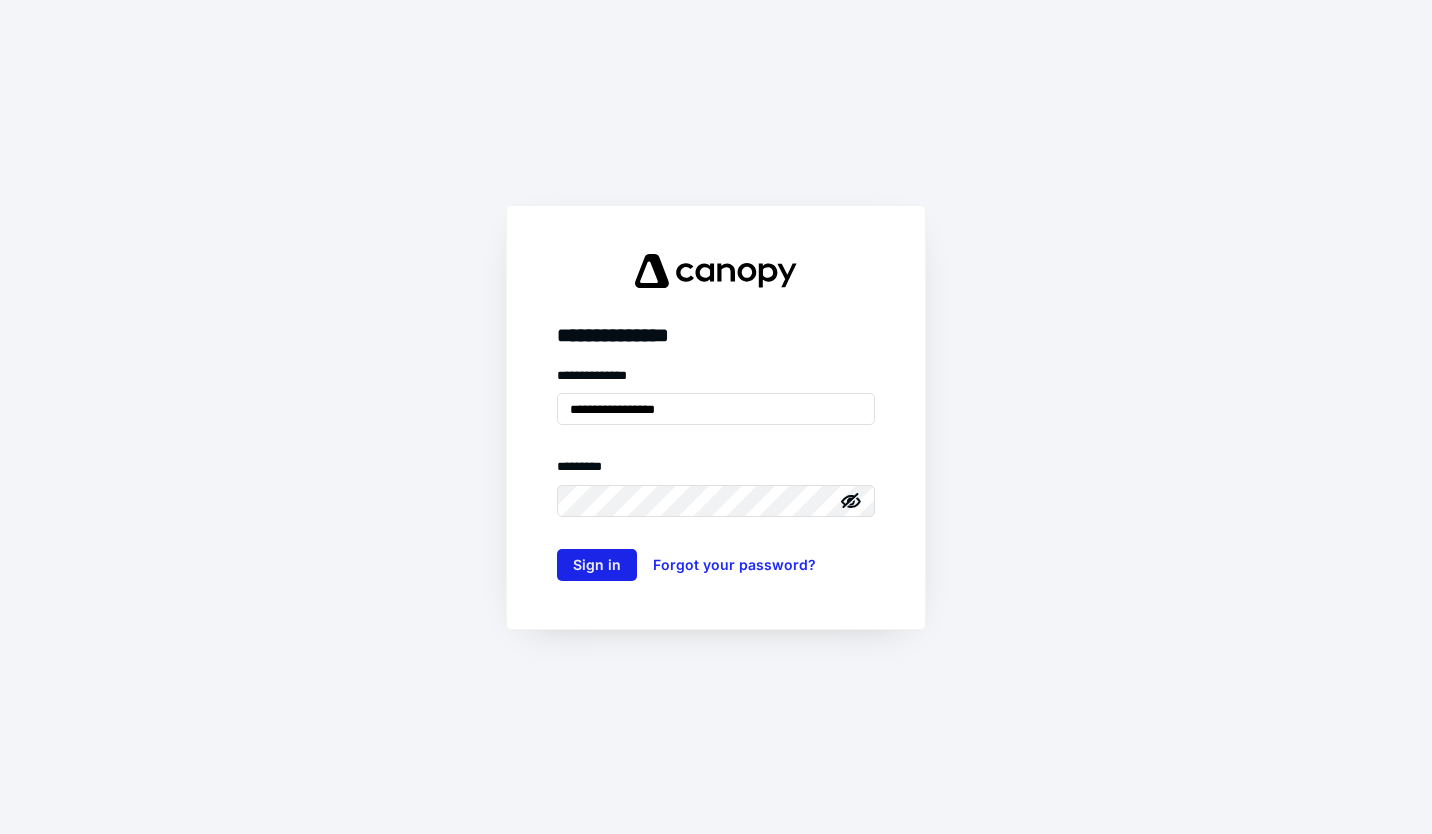 click on "Sign in" at bounding box center (597, 565) 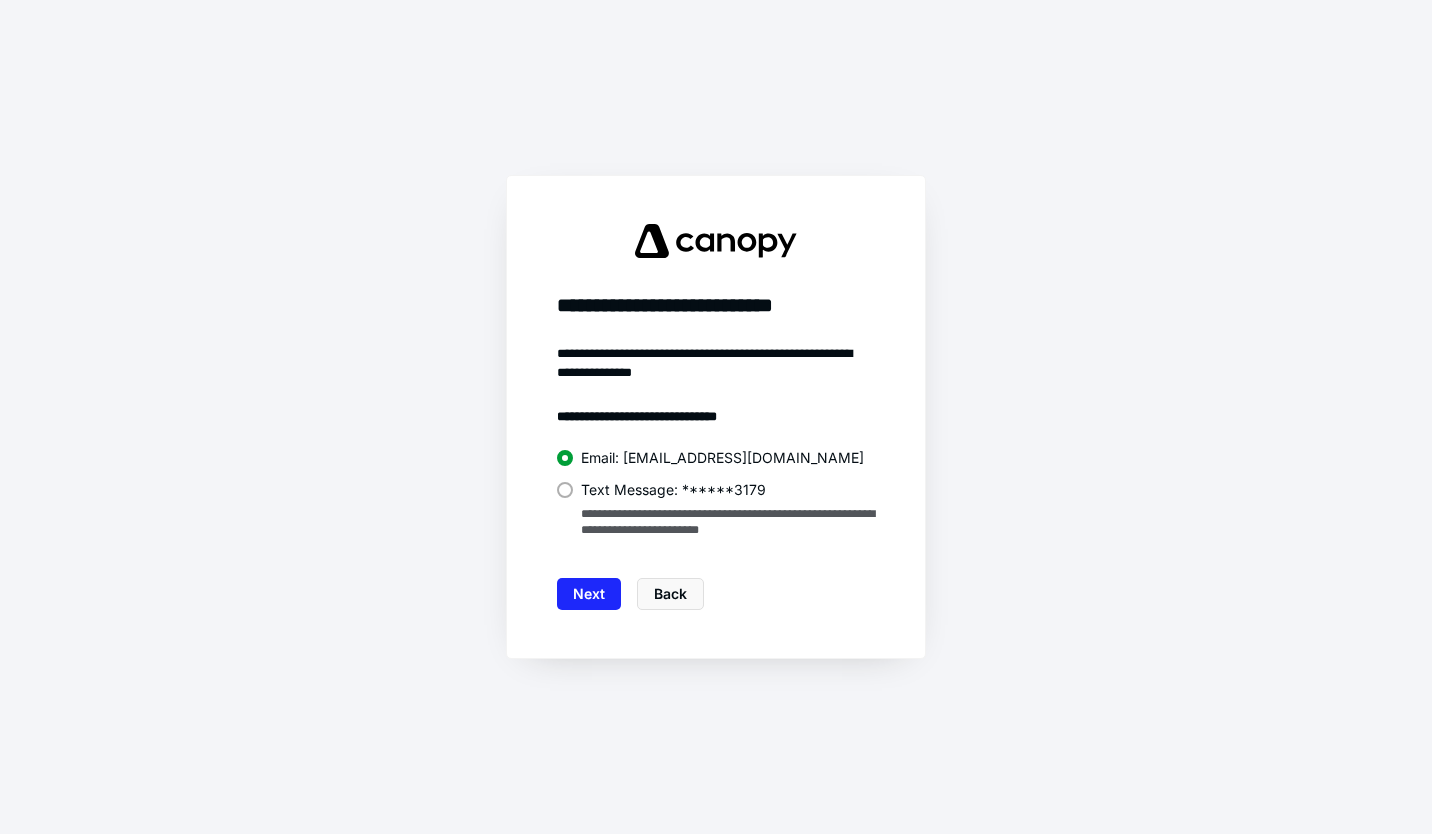click on "Text Message: ******3179" at bounding box center [673, 490] 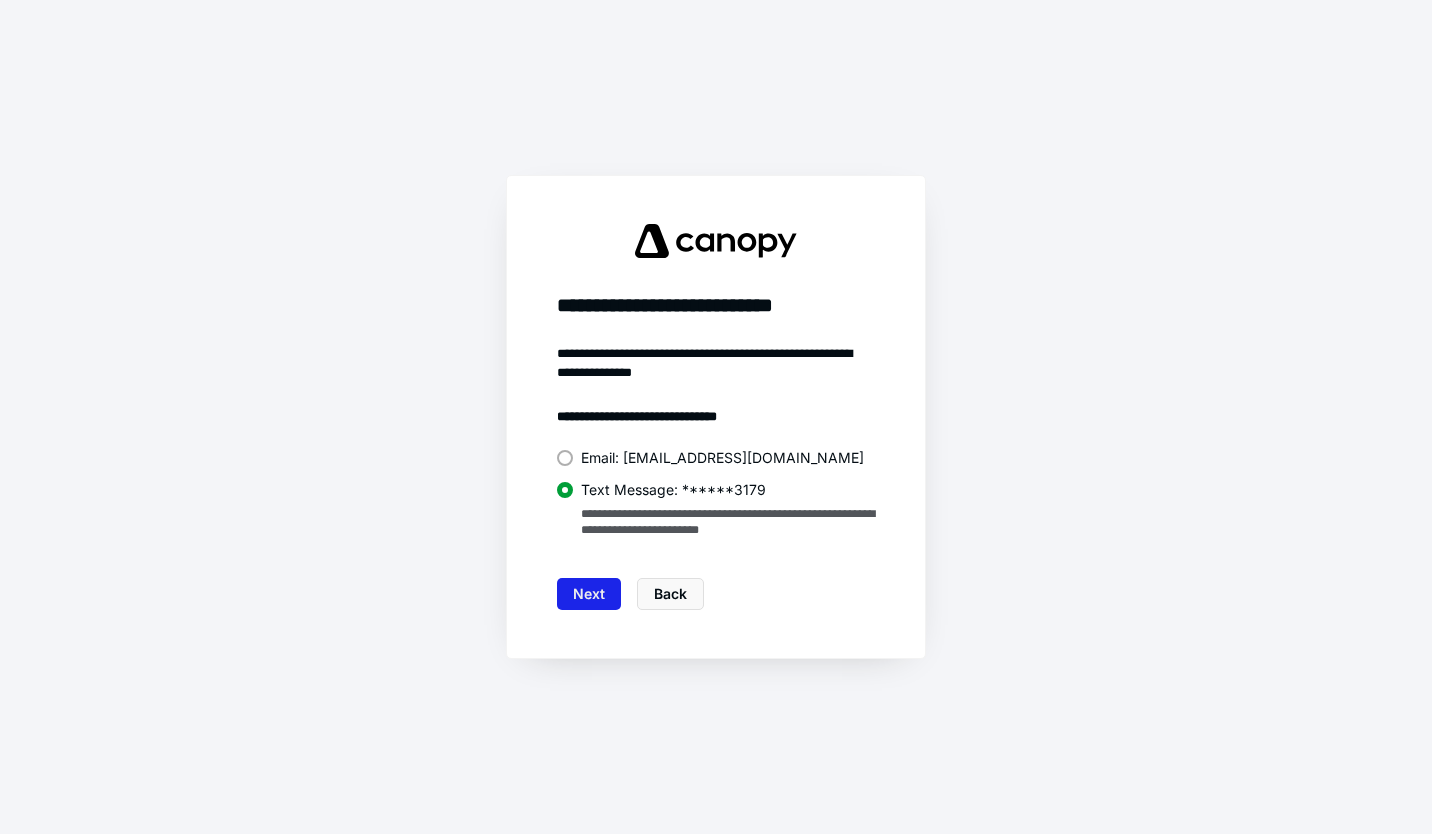 click on "Next" at bounding box center [589, 594] 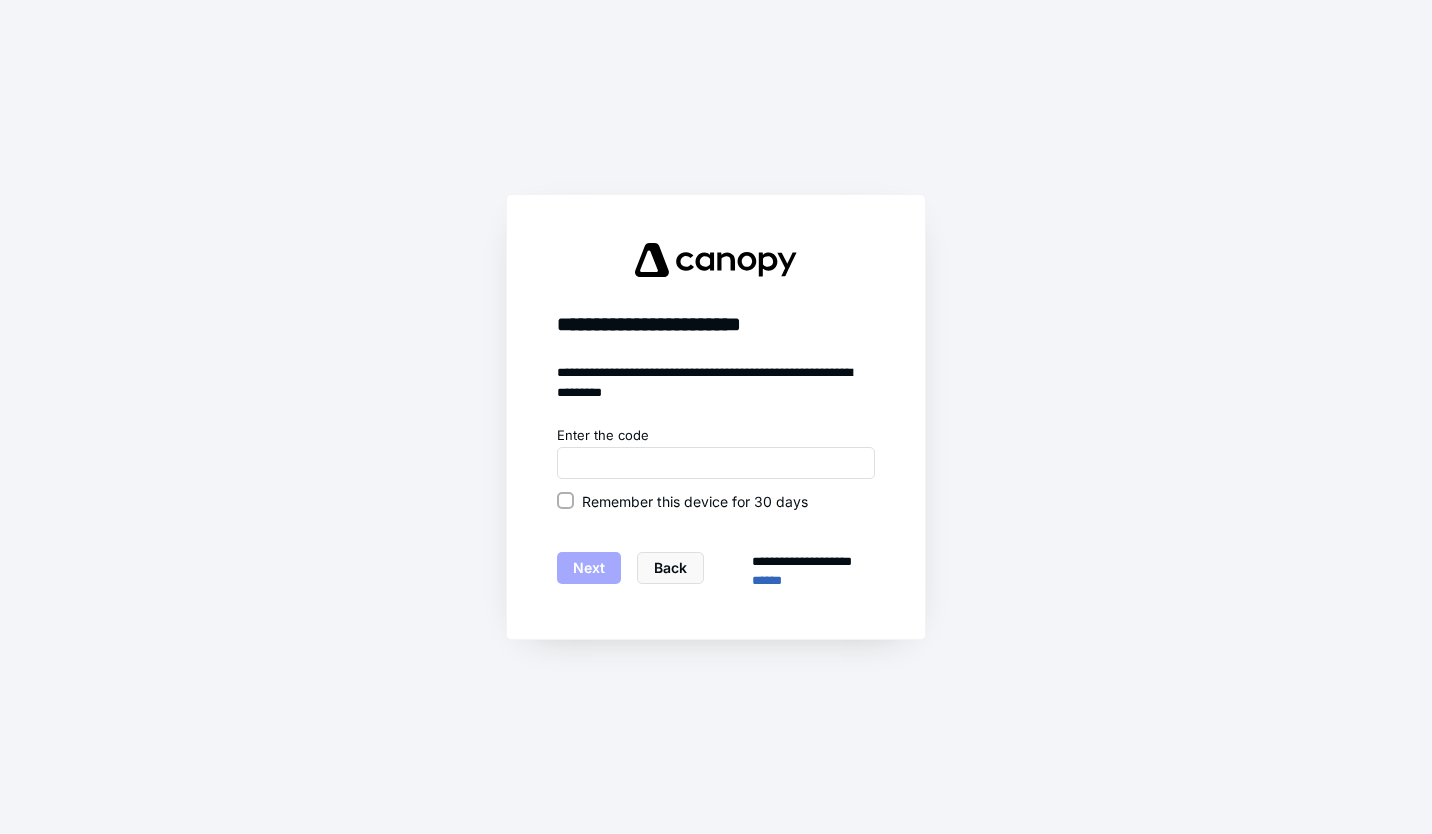 click 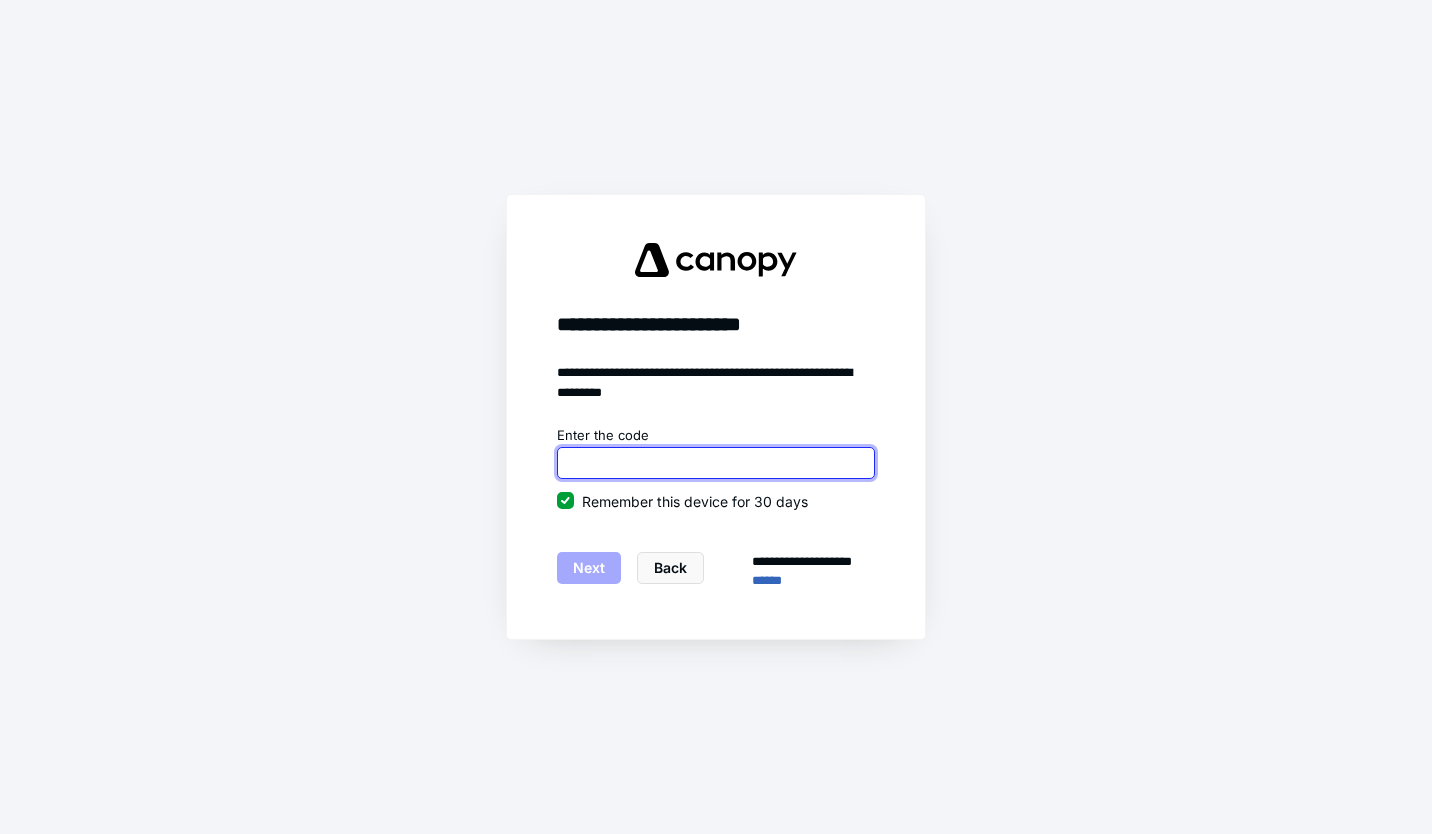 click at bounding box center [716, 463] 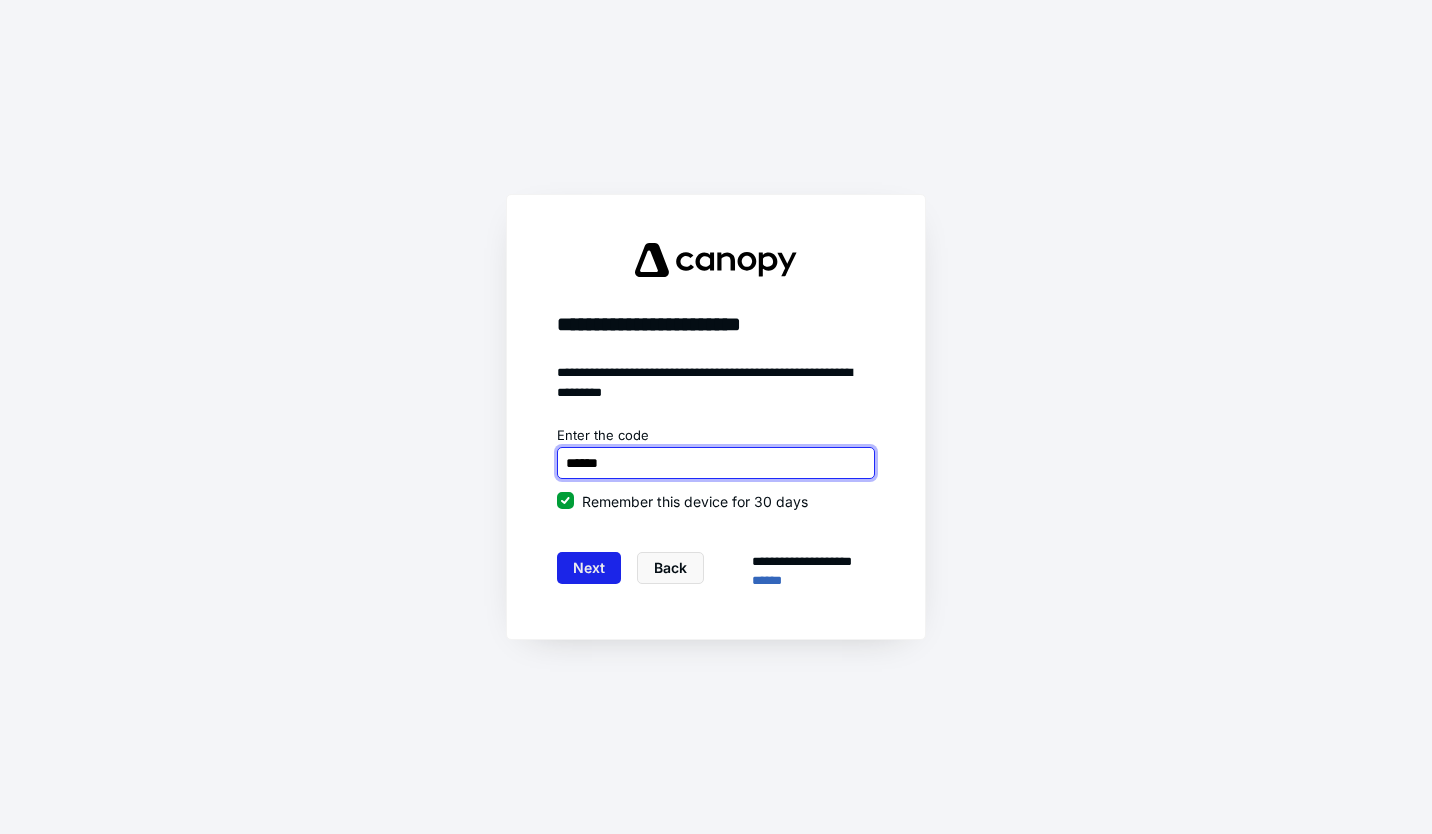 type on "******" 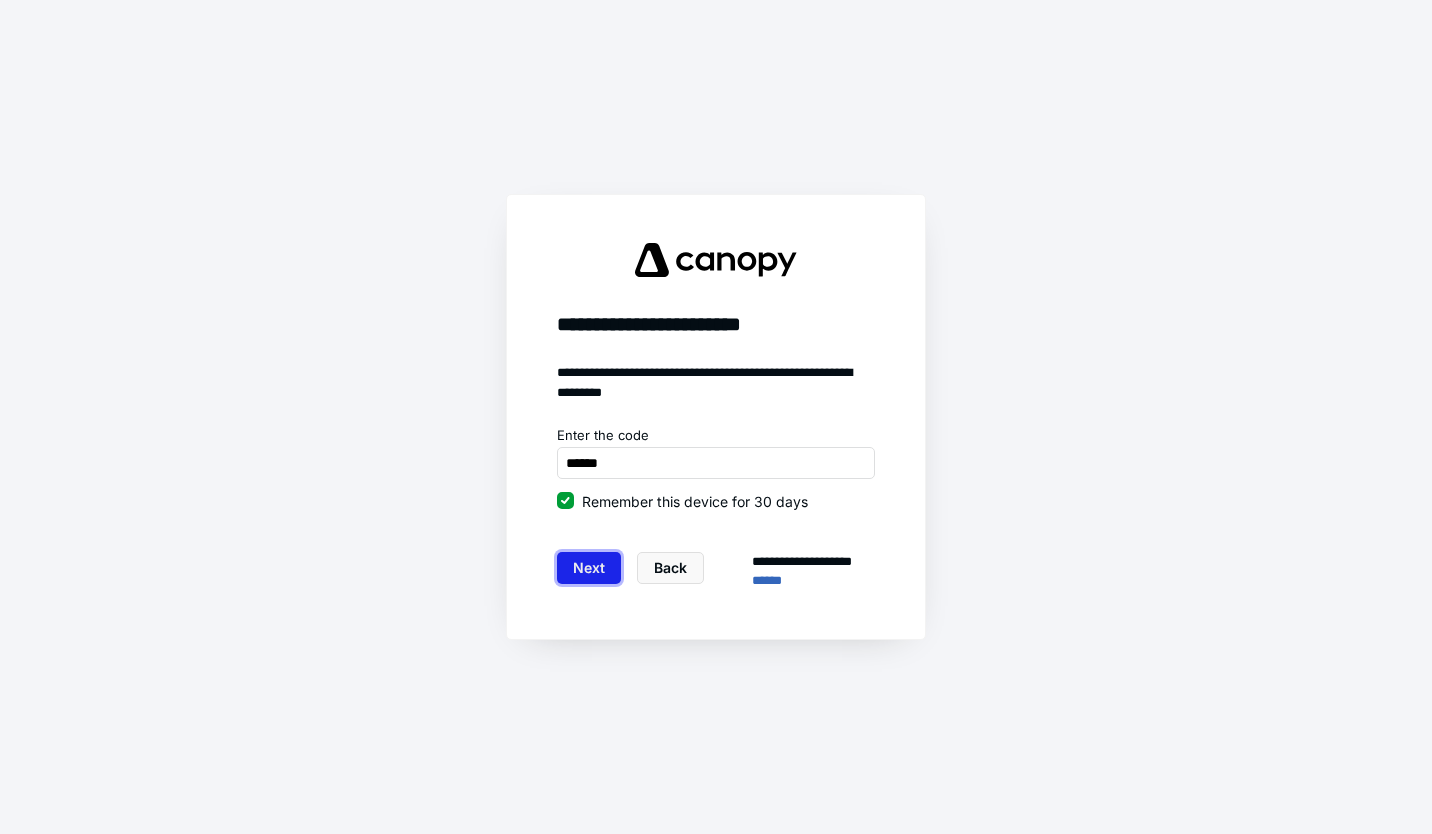 click on "Next" at bounding box center (589, 568) 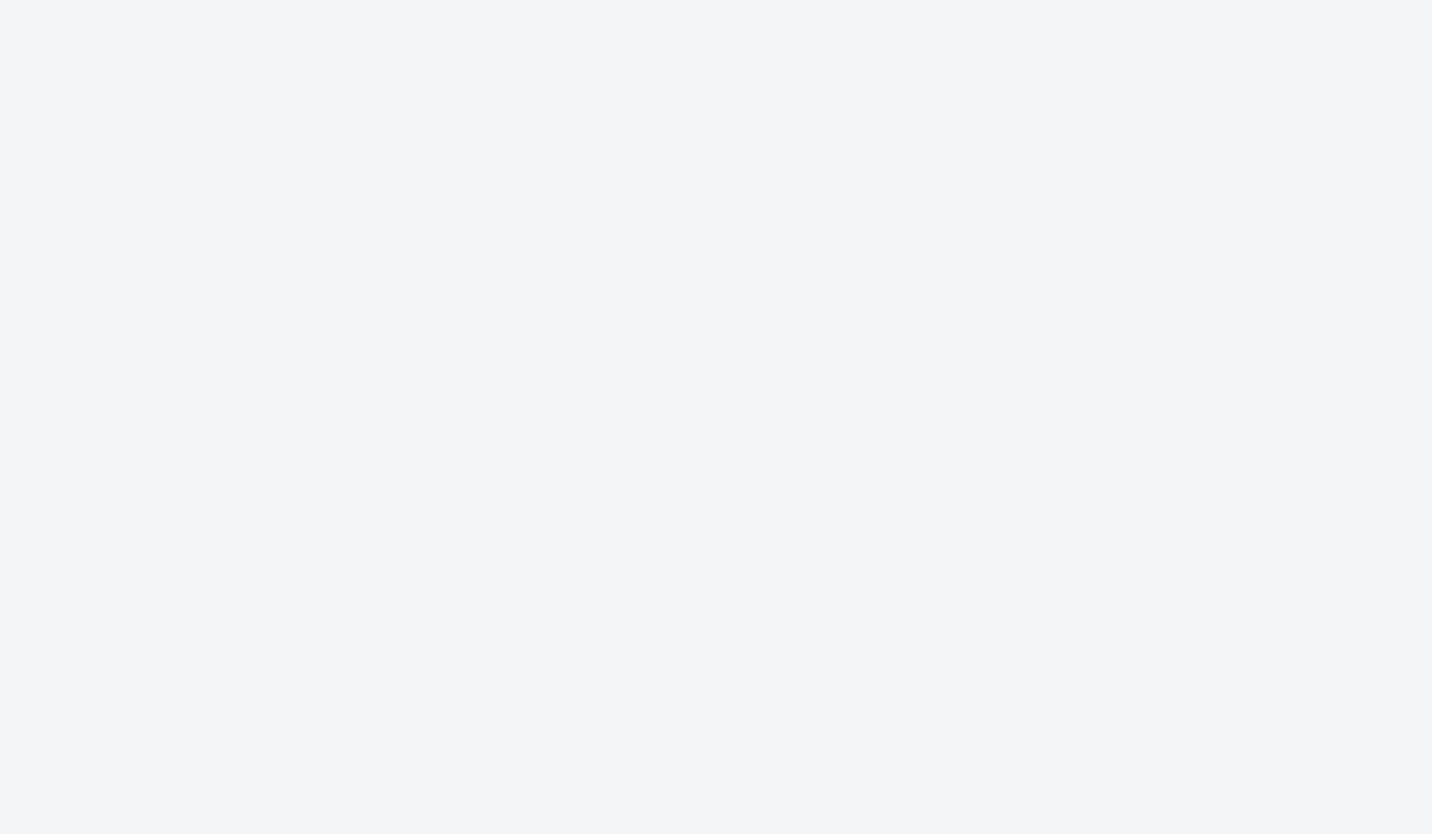 scroll, scrollTop: 0, scrollLeft: 0, axis: both 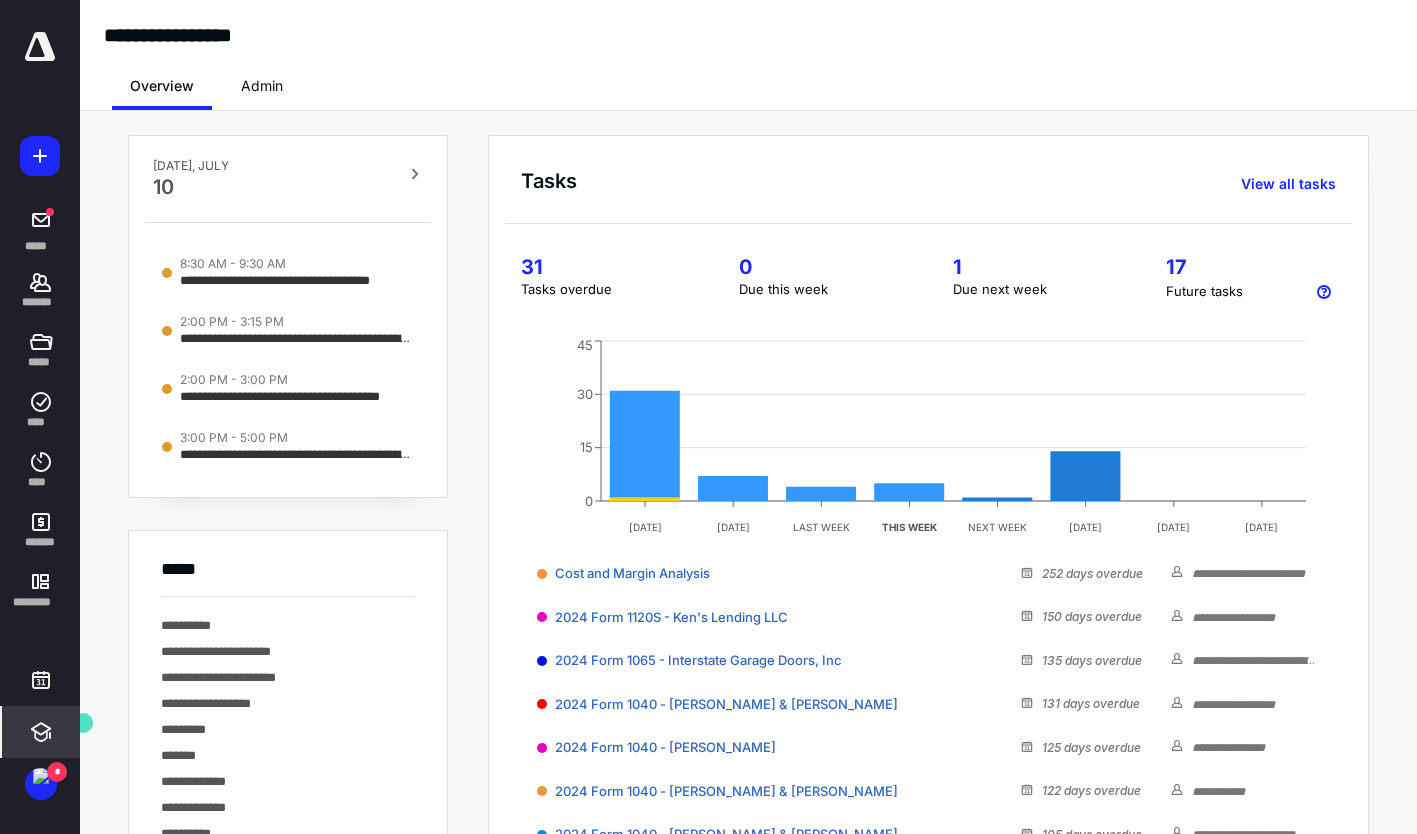 click 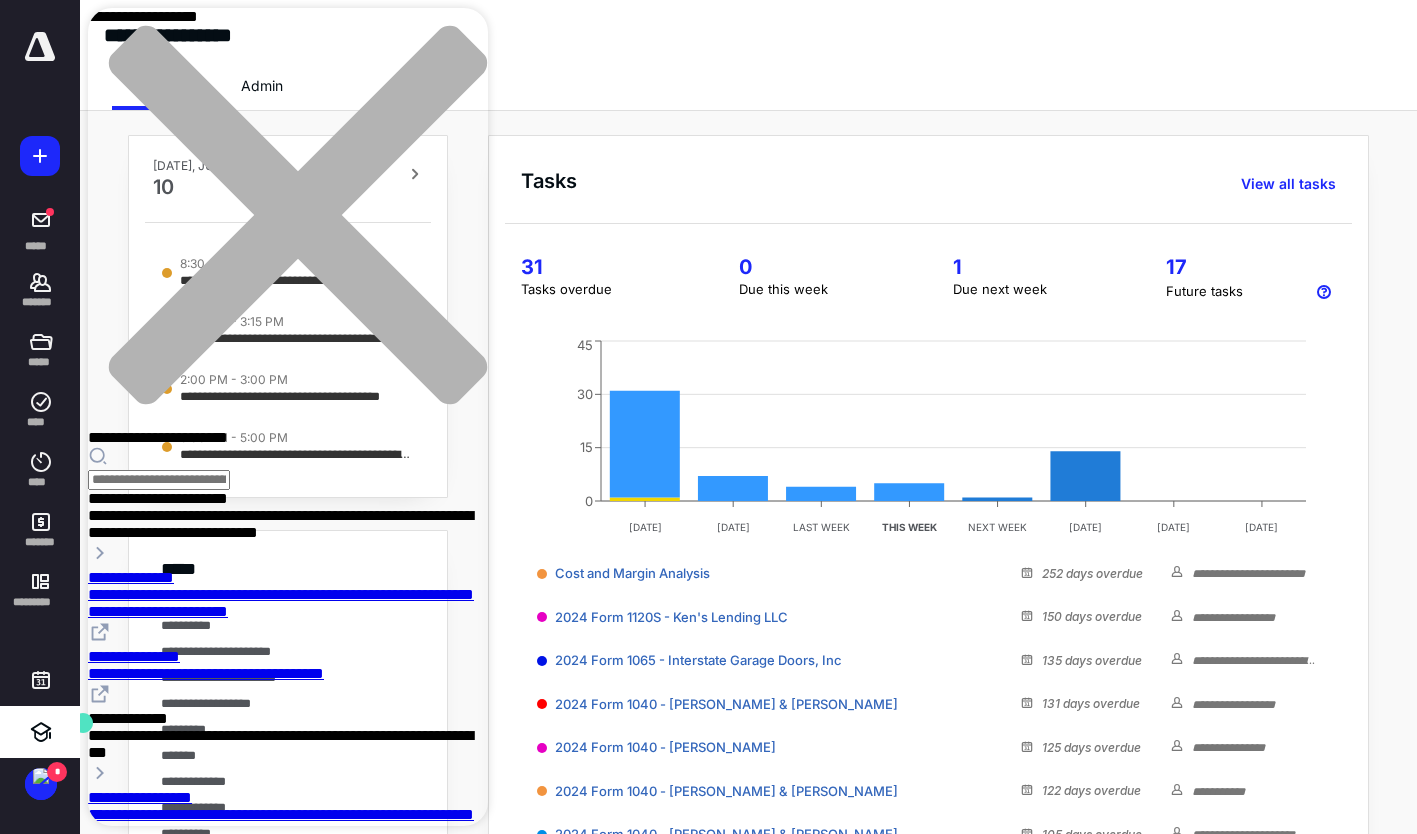 click at bounding box center [288, 468] 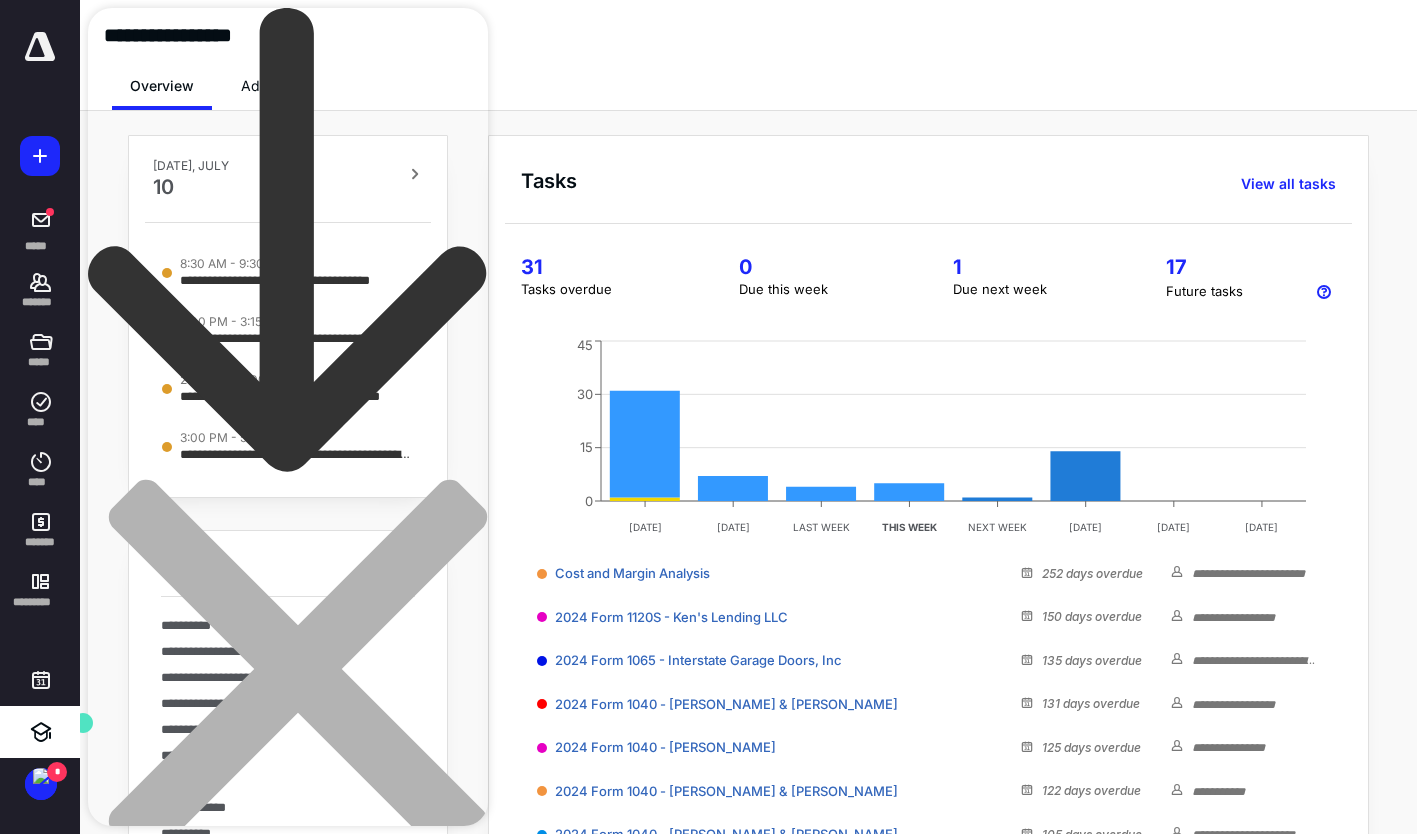 scroll, scrollTop: 0, scrollLeft: 0, axis: both 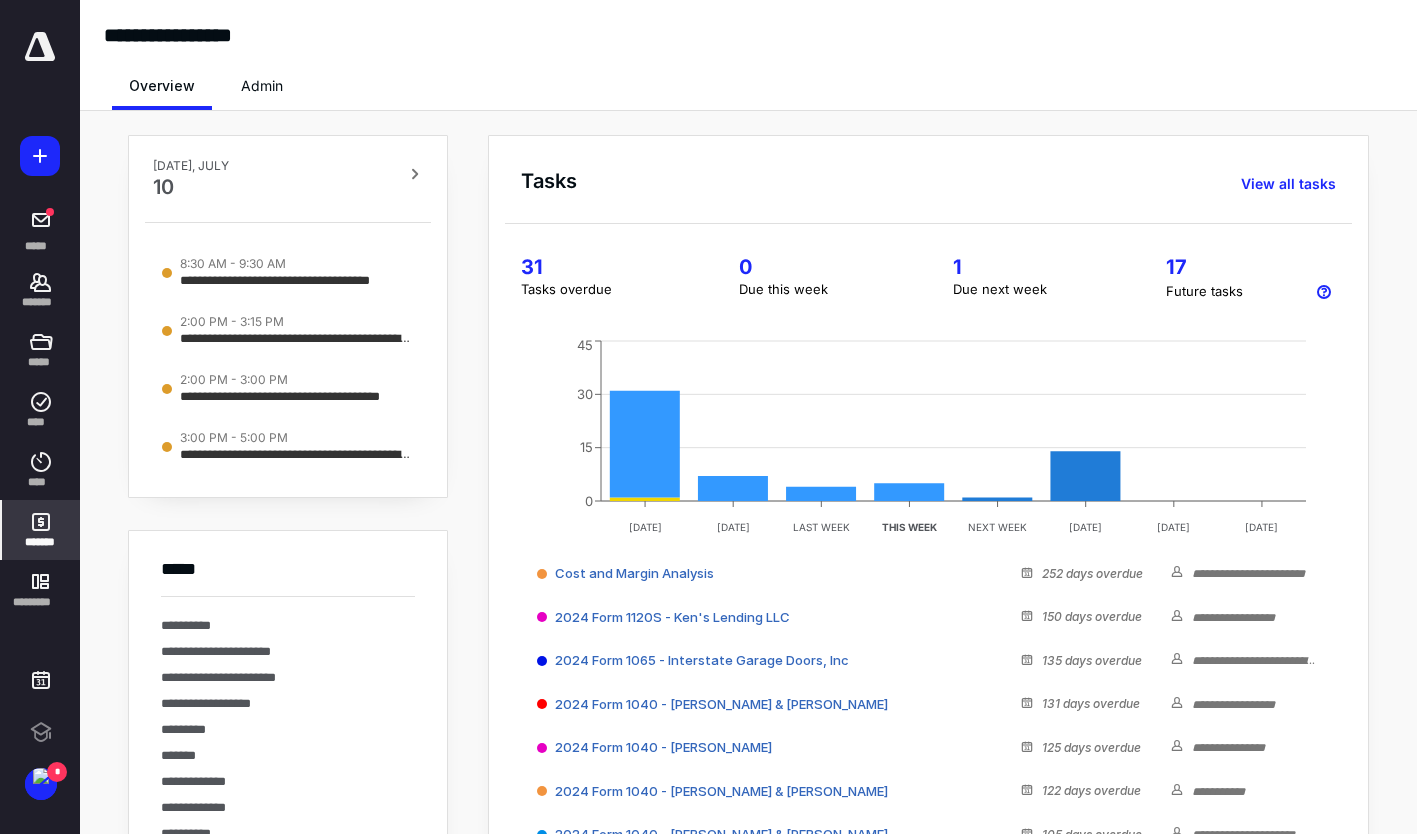 click on "*******" at bounding box center (41, 542) 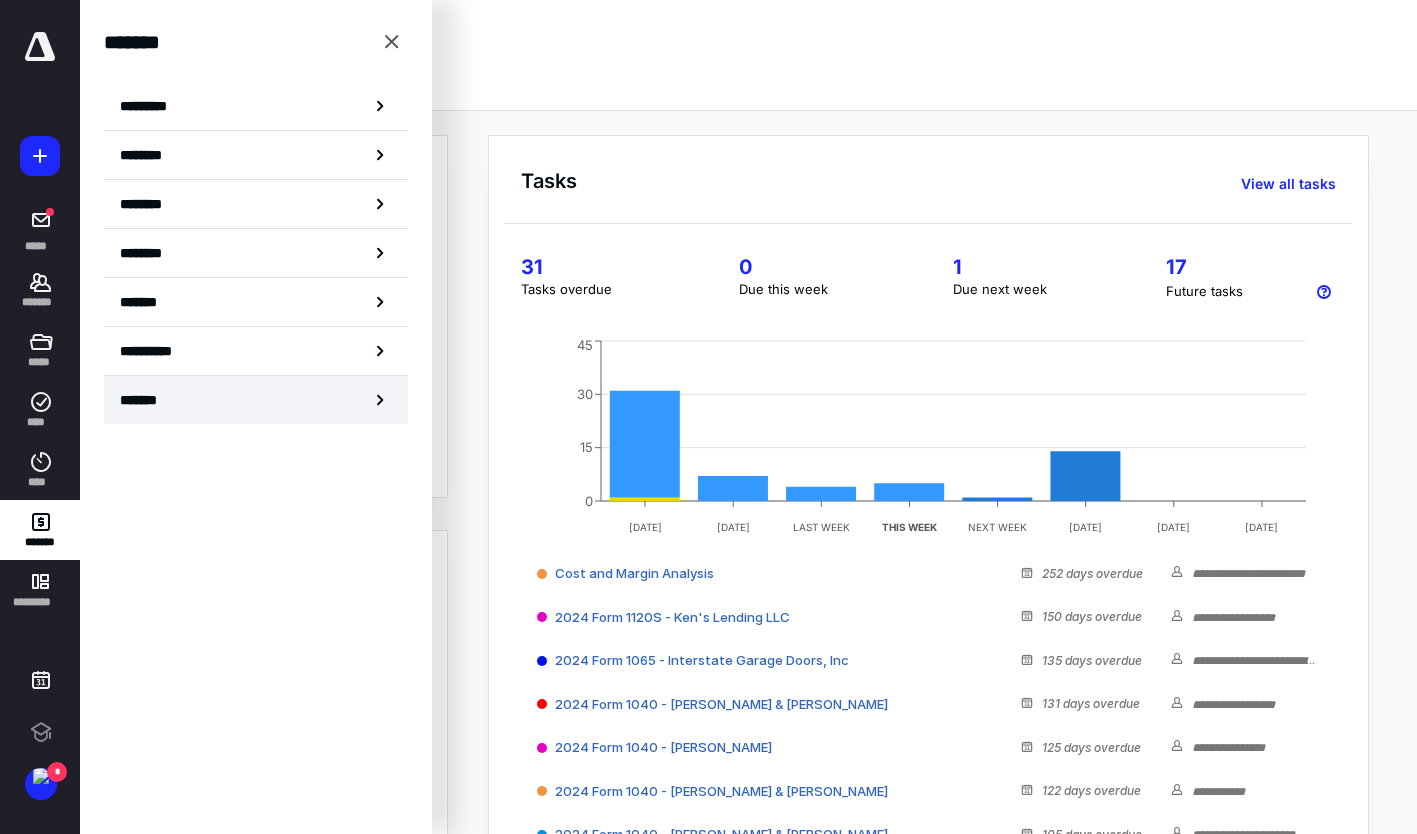 click on "*******" at bounding box center [146, 400] 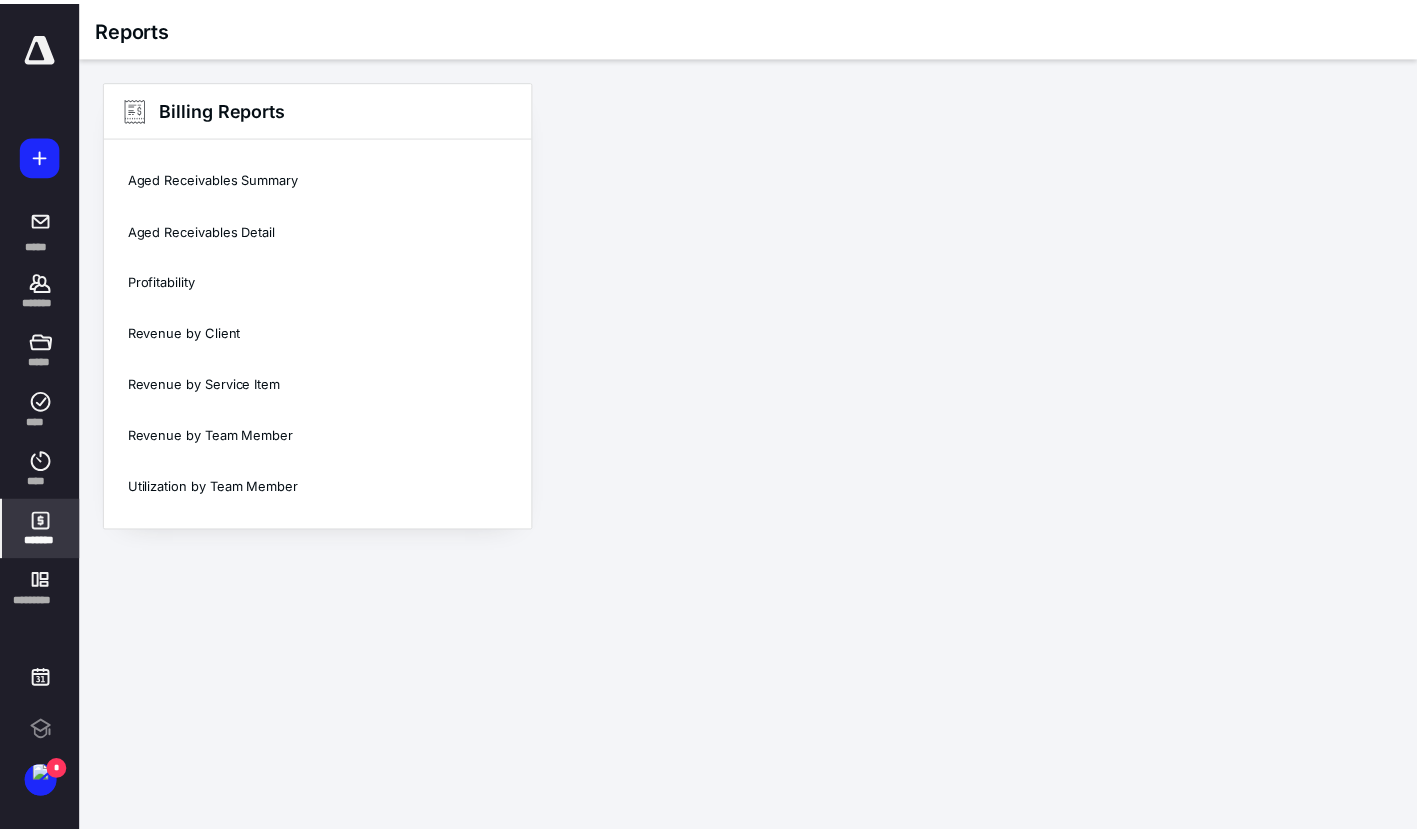 scroll, scrollTop: 0, scrollLeft: 0, axis: both 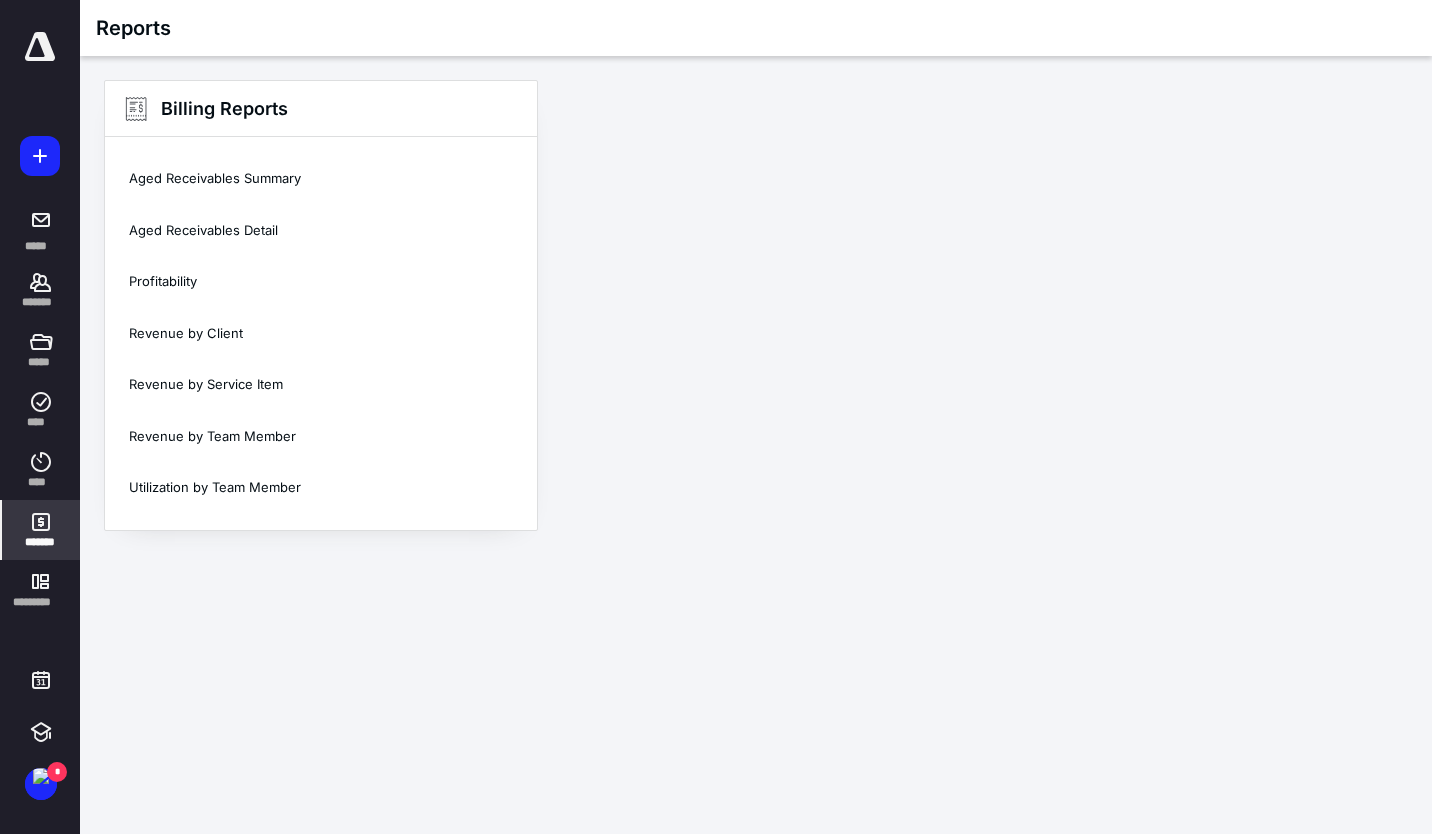 click 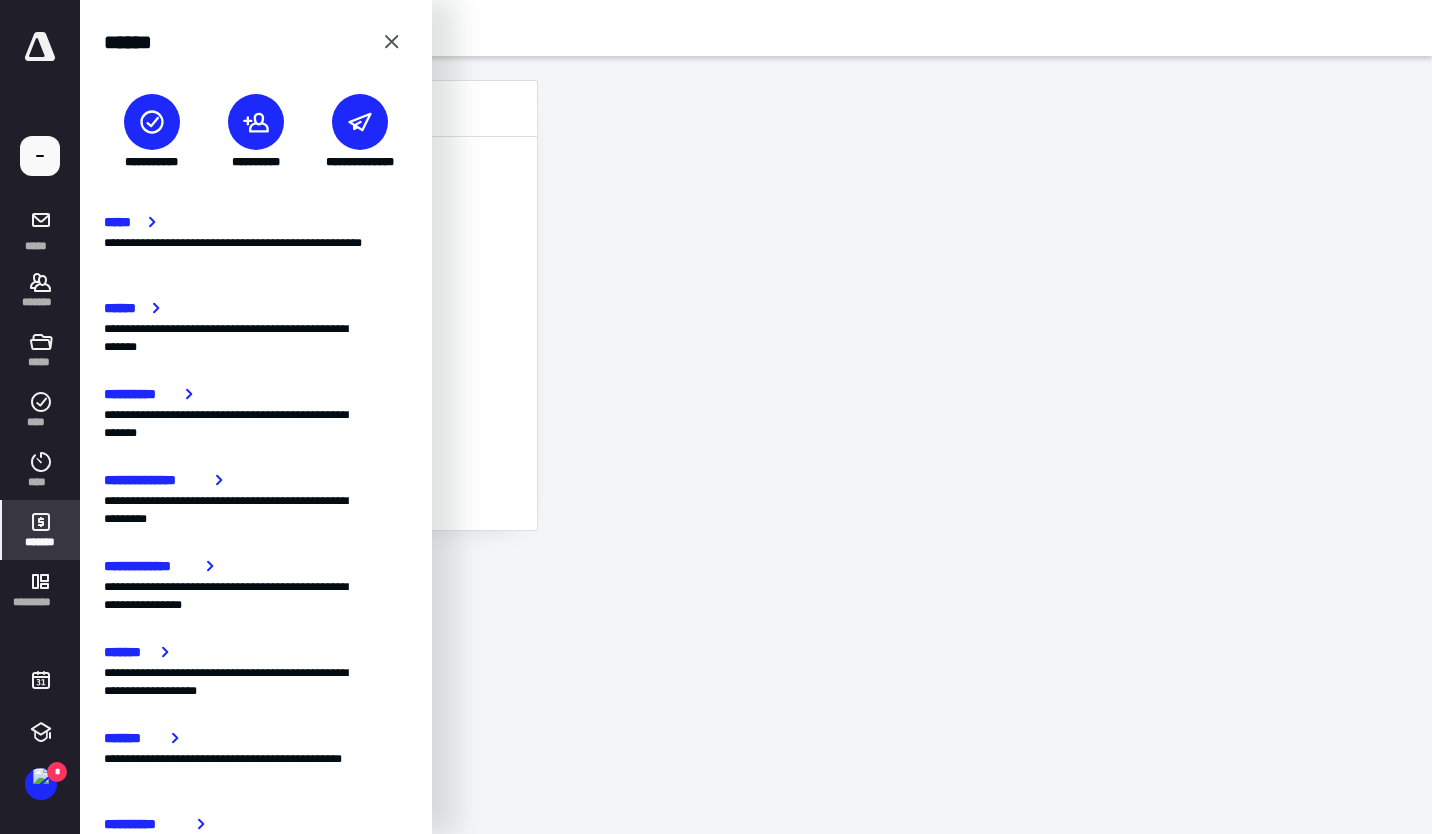 click on "Billing Reports Aged Receivables Summary Aged Receivables Detail Profitability Revenue by Client Revenue by Service Item Revenue by Team Member Utilization by Team Member" at bounding box center [756, 305] 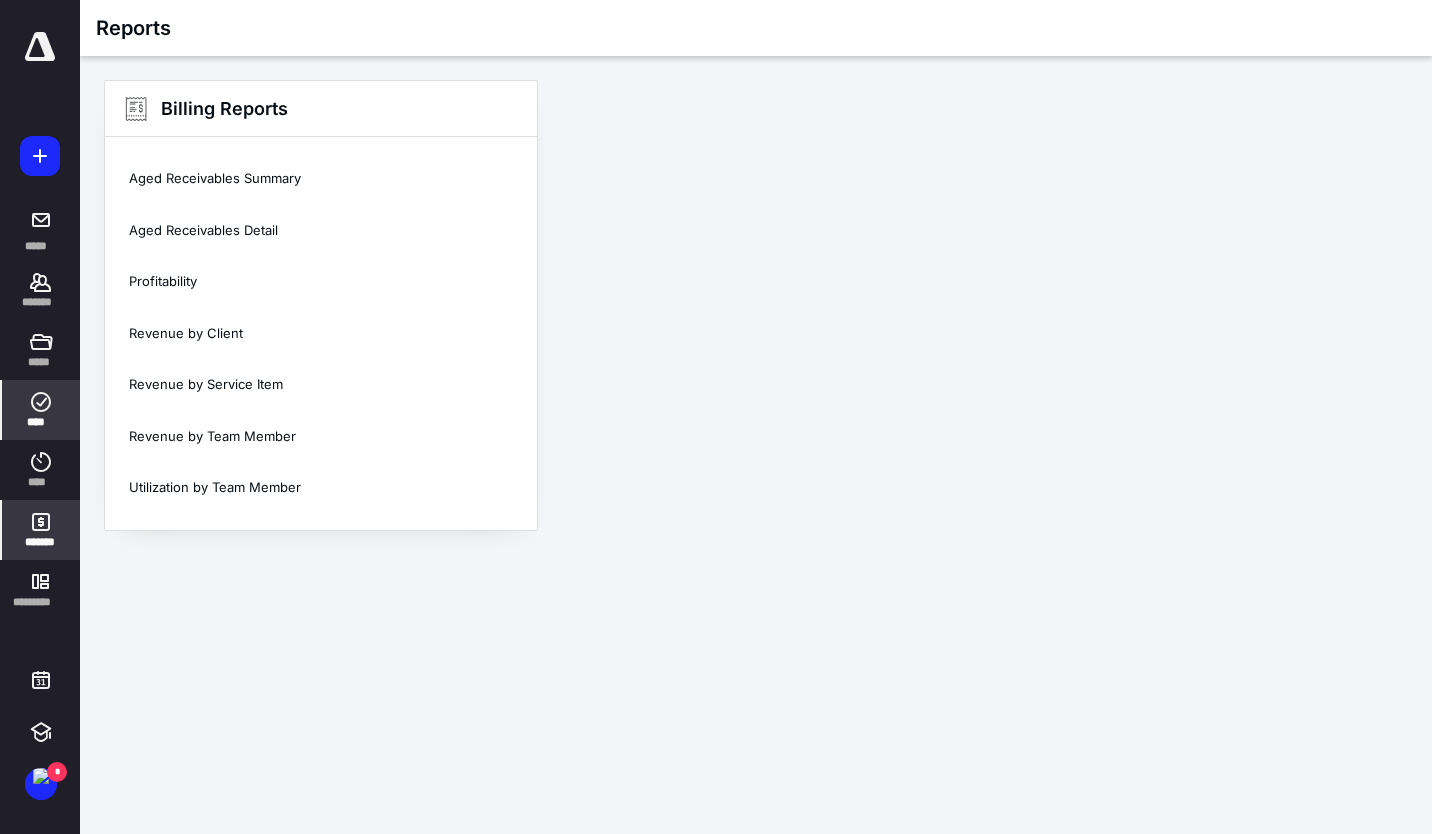 click 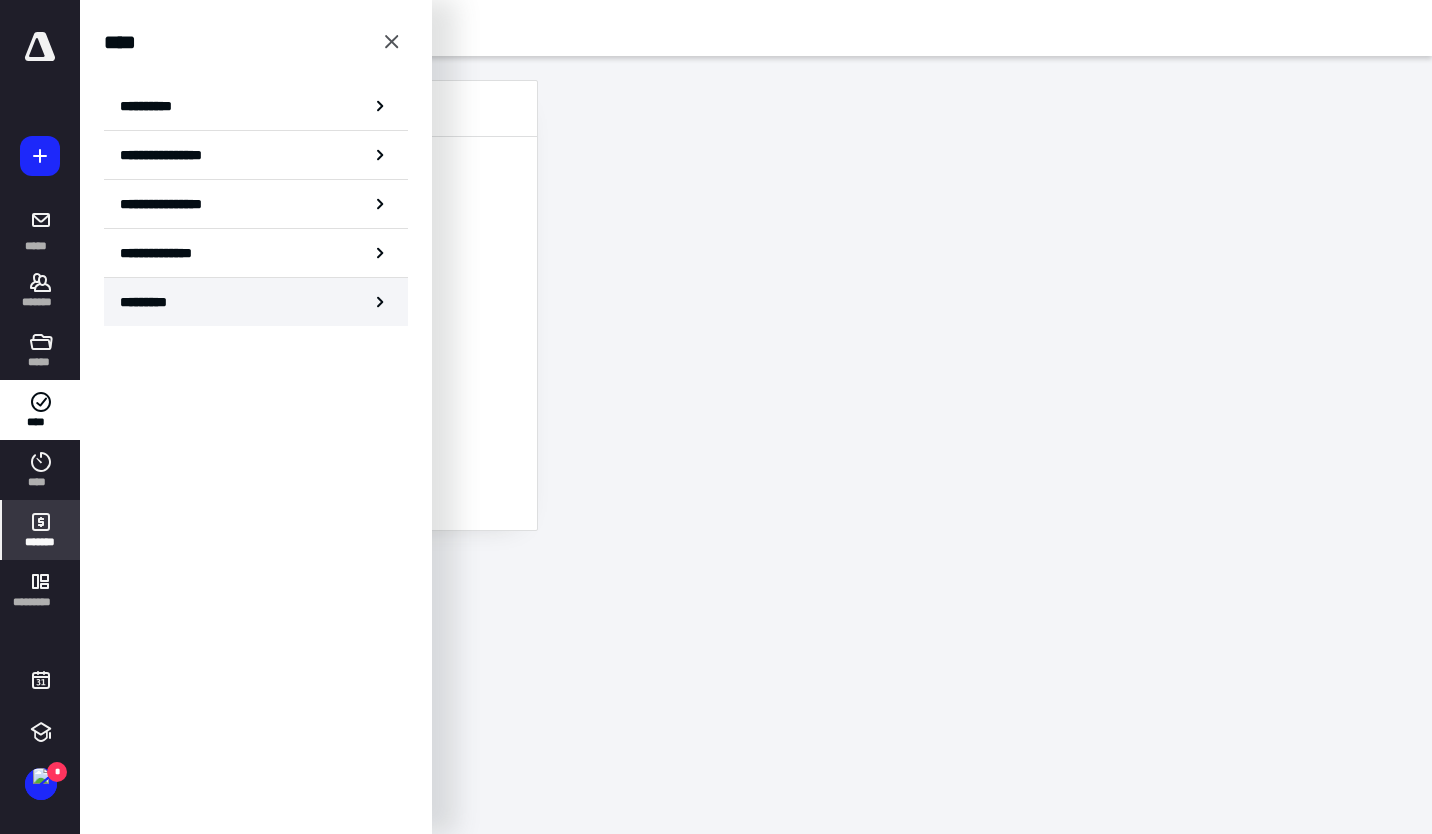 click on "*********" at bounding box center [157, 302] 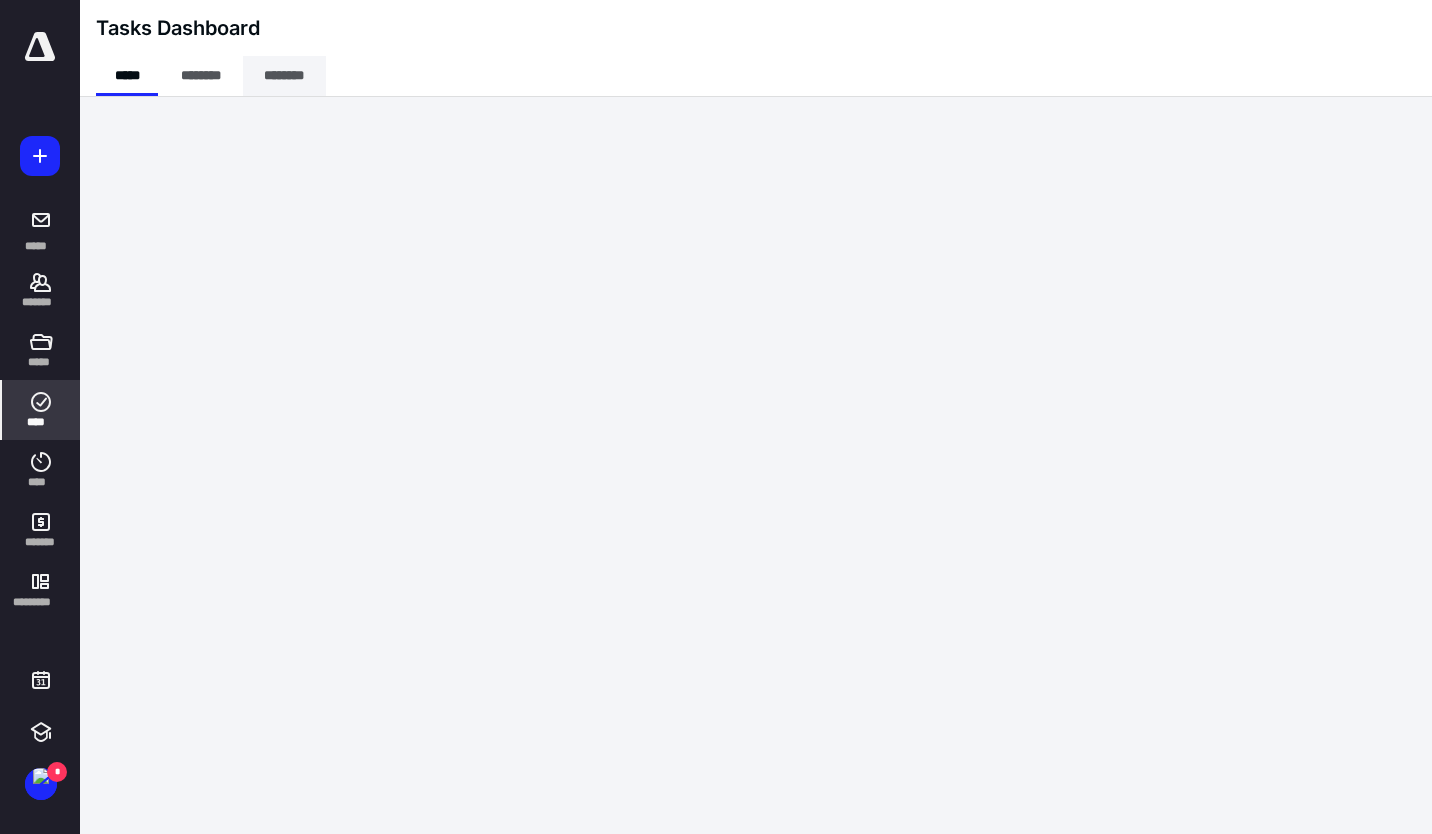 click on "********" at bounding box center (284, 76) 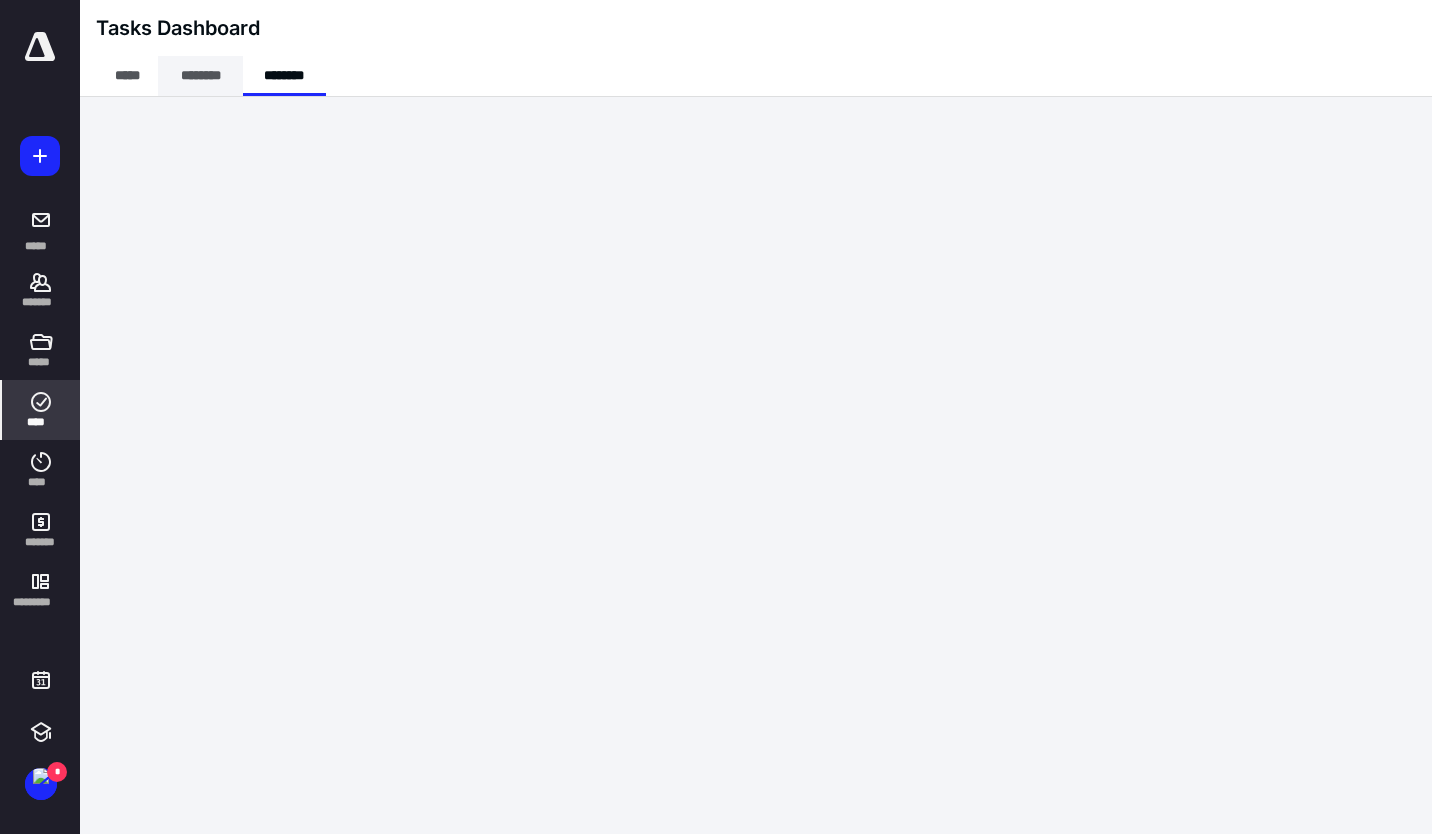 click on "********" at bounding box center [200, 76] 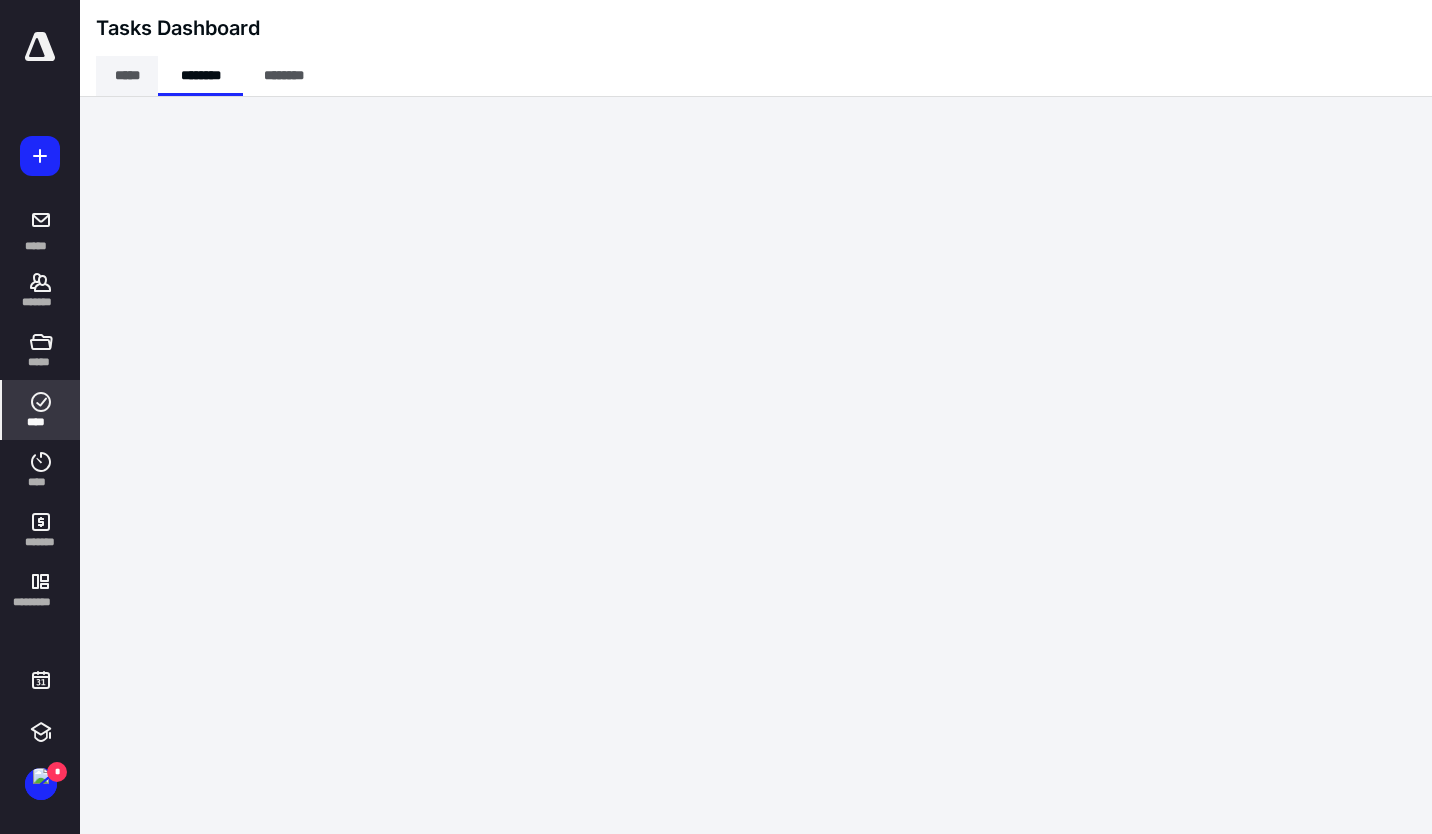 click on "*****" at bounding box center [127, 76] 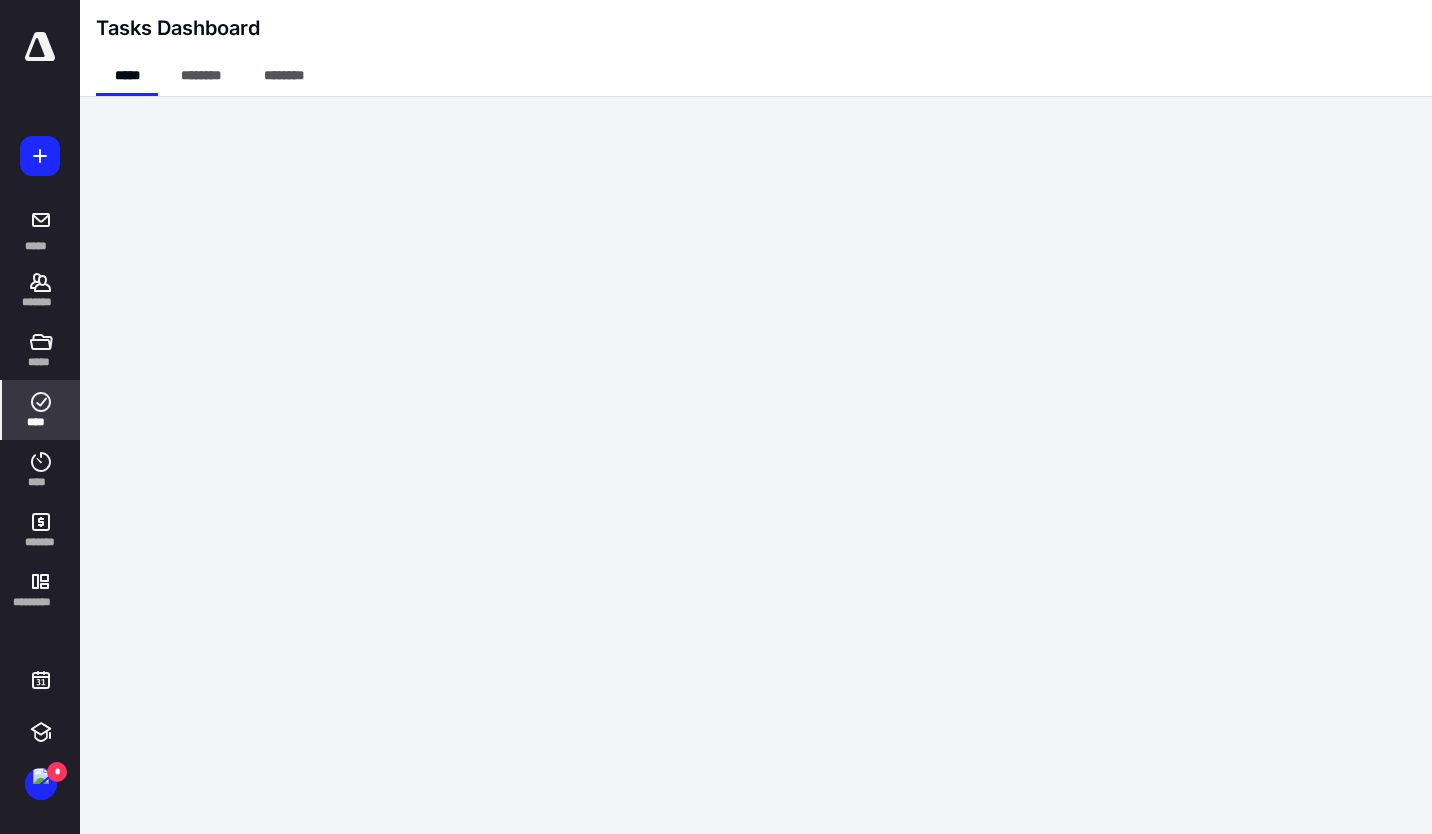 click 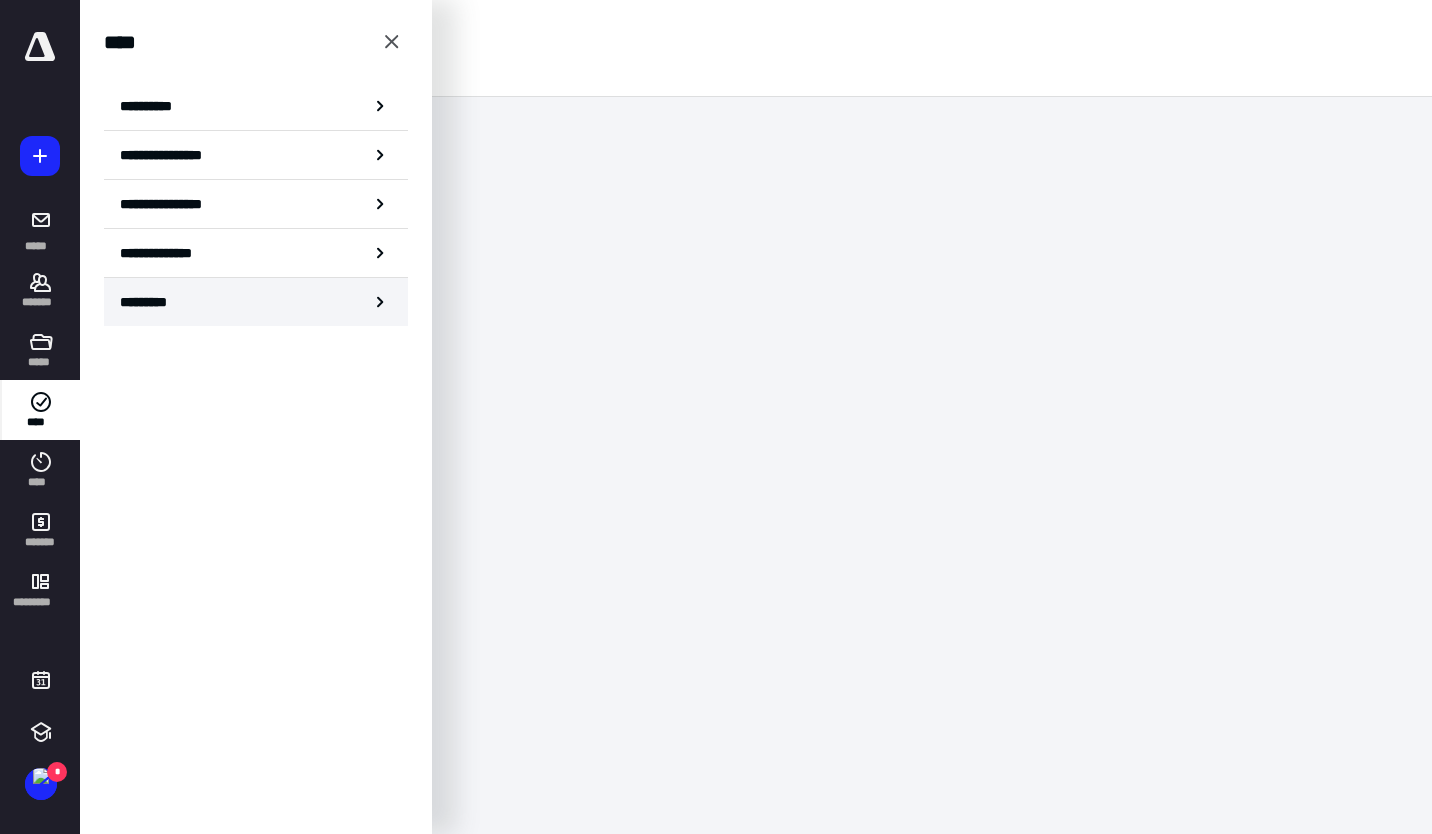 click on "*********" at bounding box center [256, 302] 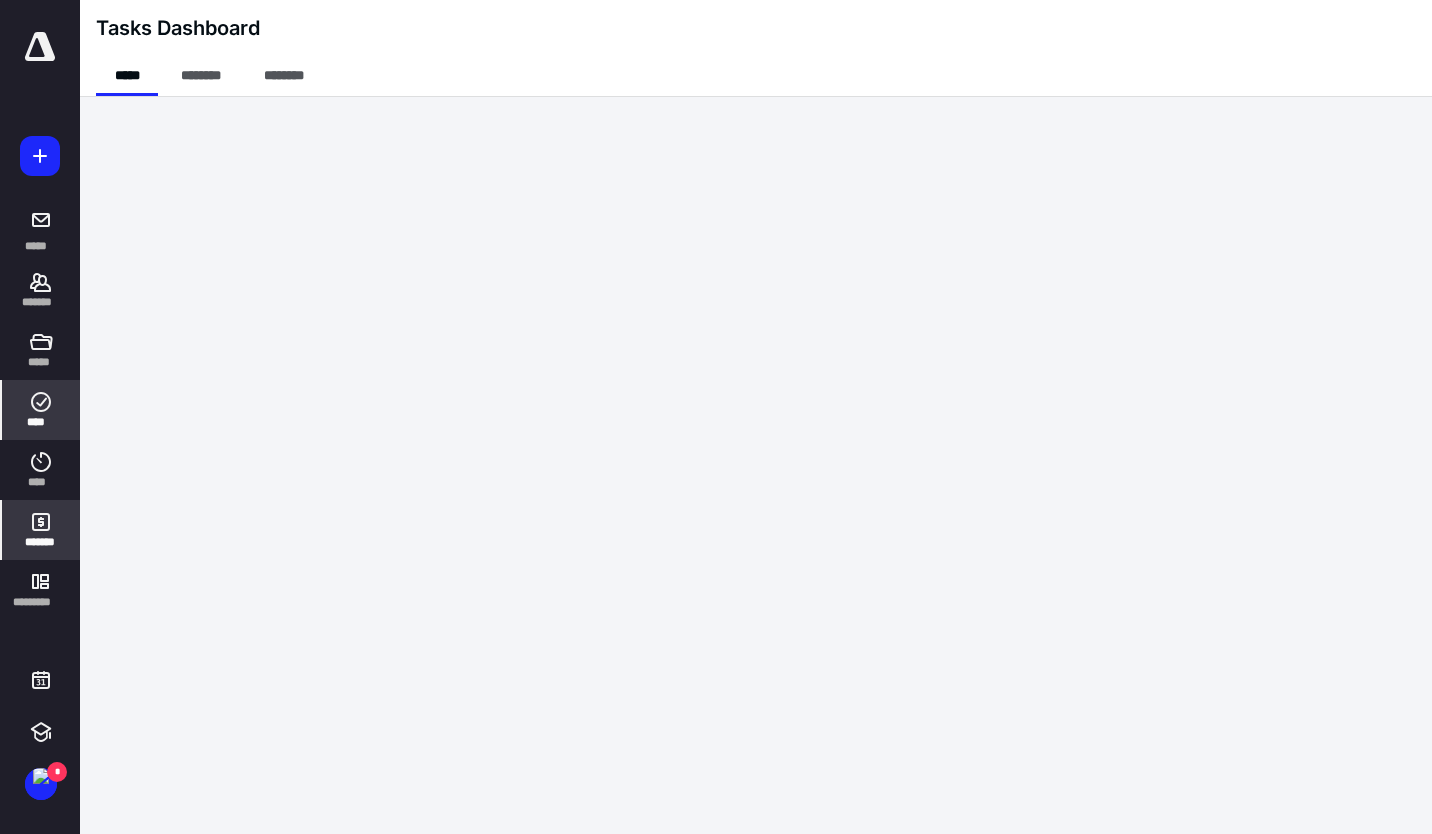 click on "*******" at bounding box center (41, 542) 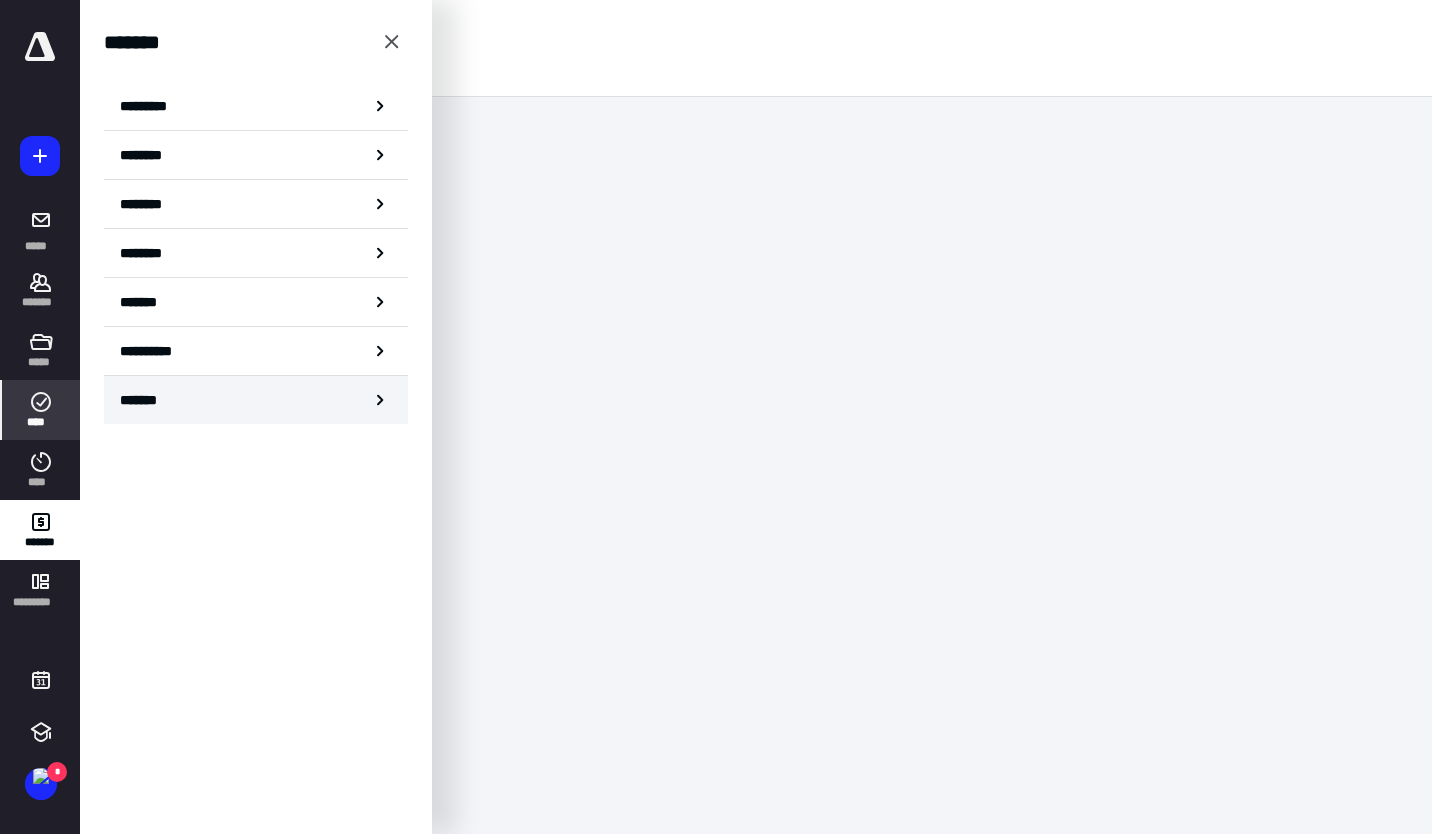 click on "*******" at bounding box center (146, 400) 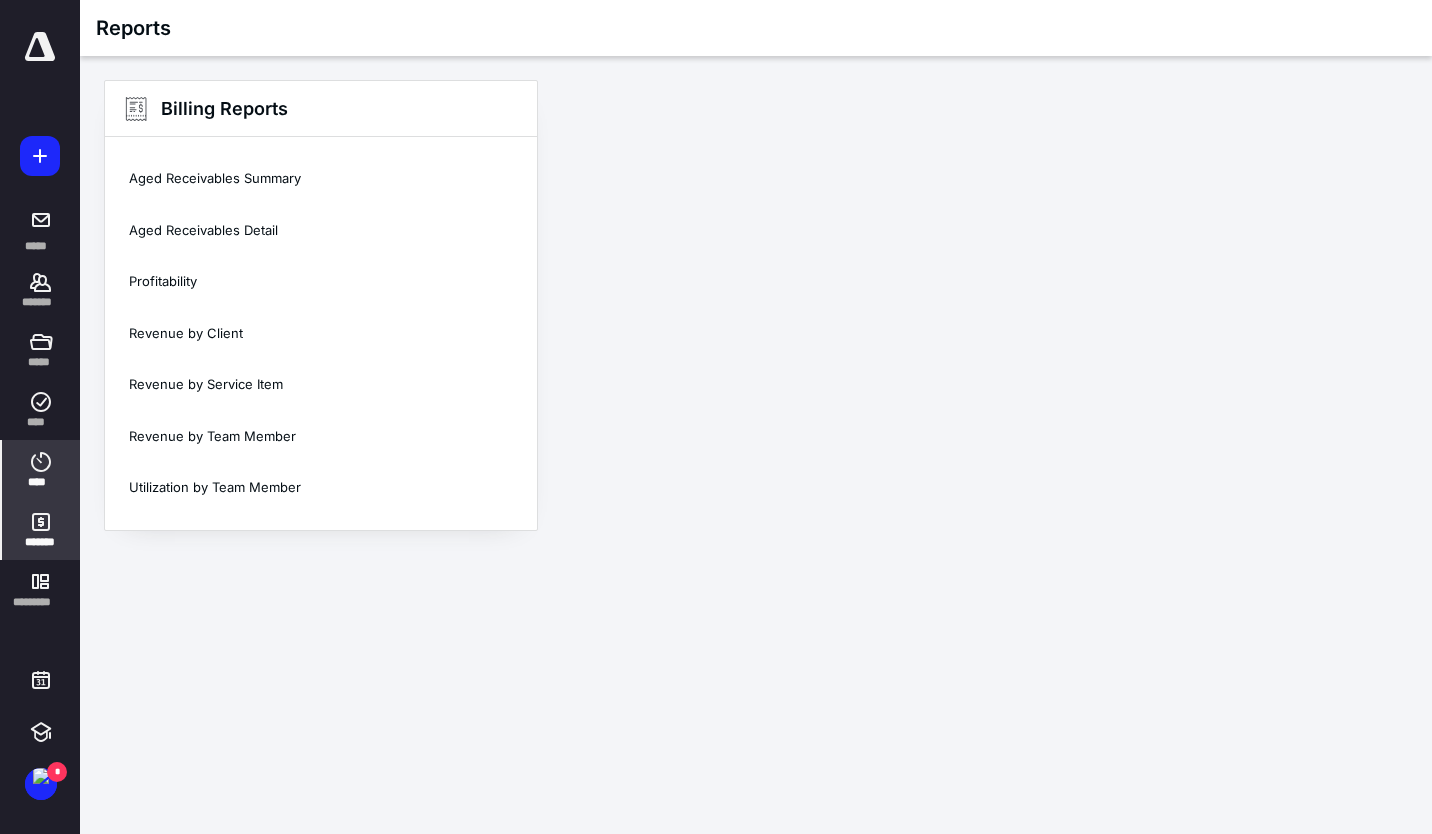 click 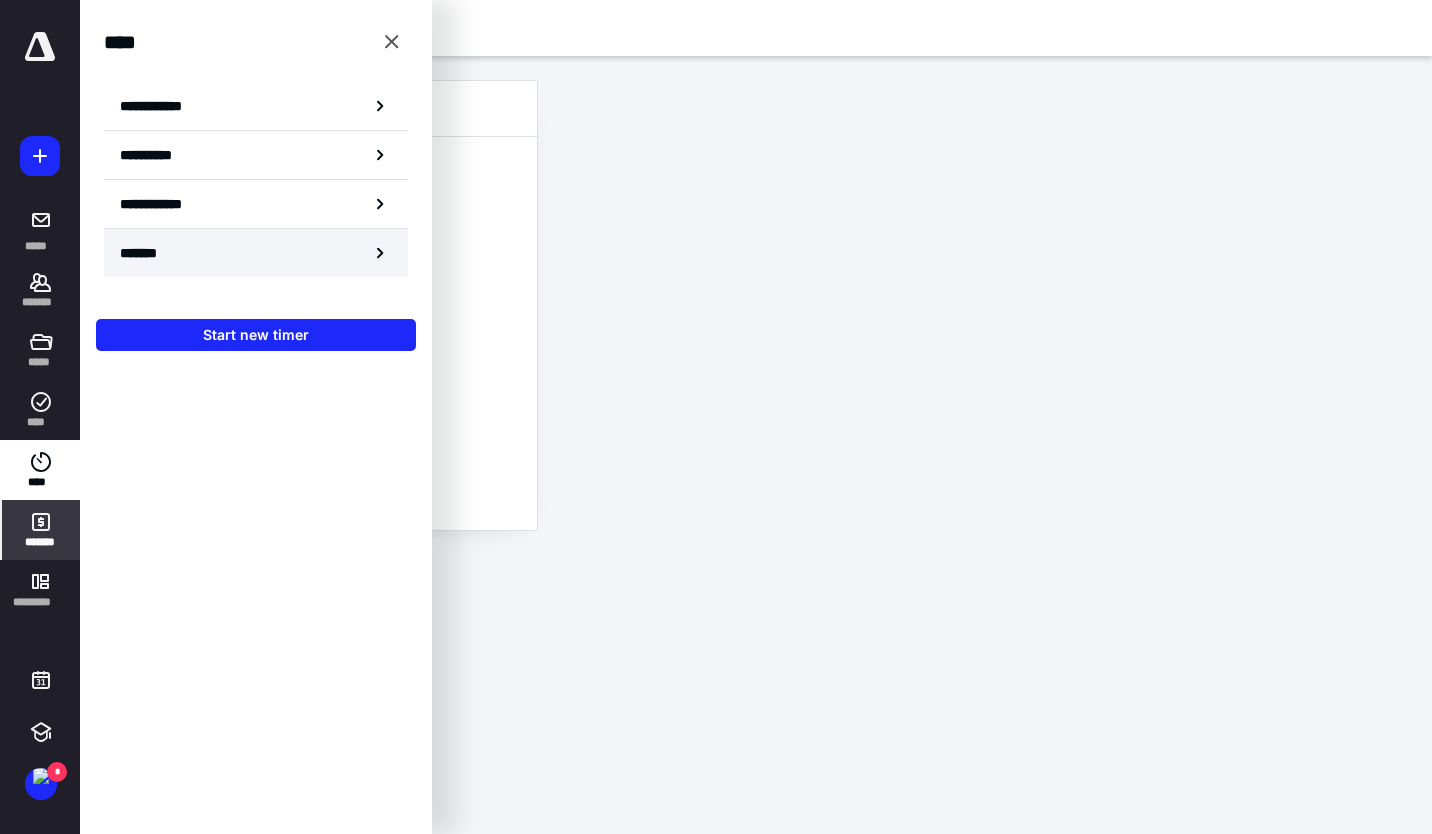 click on "*******" at bounding box center (146, 253) 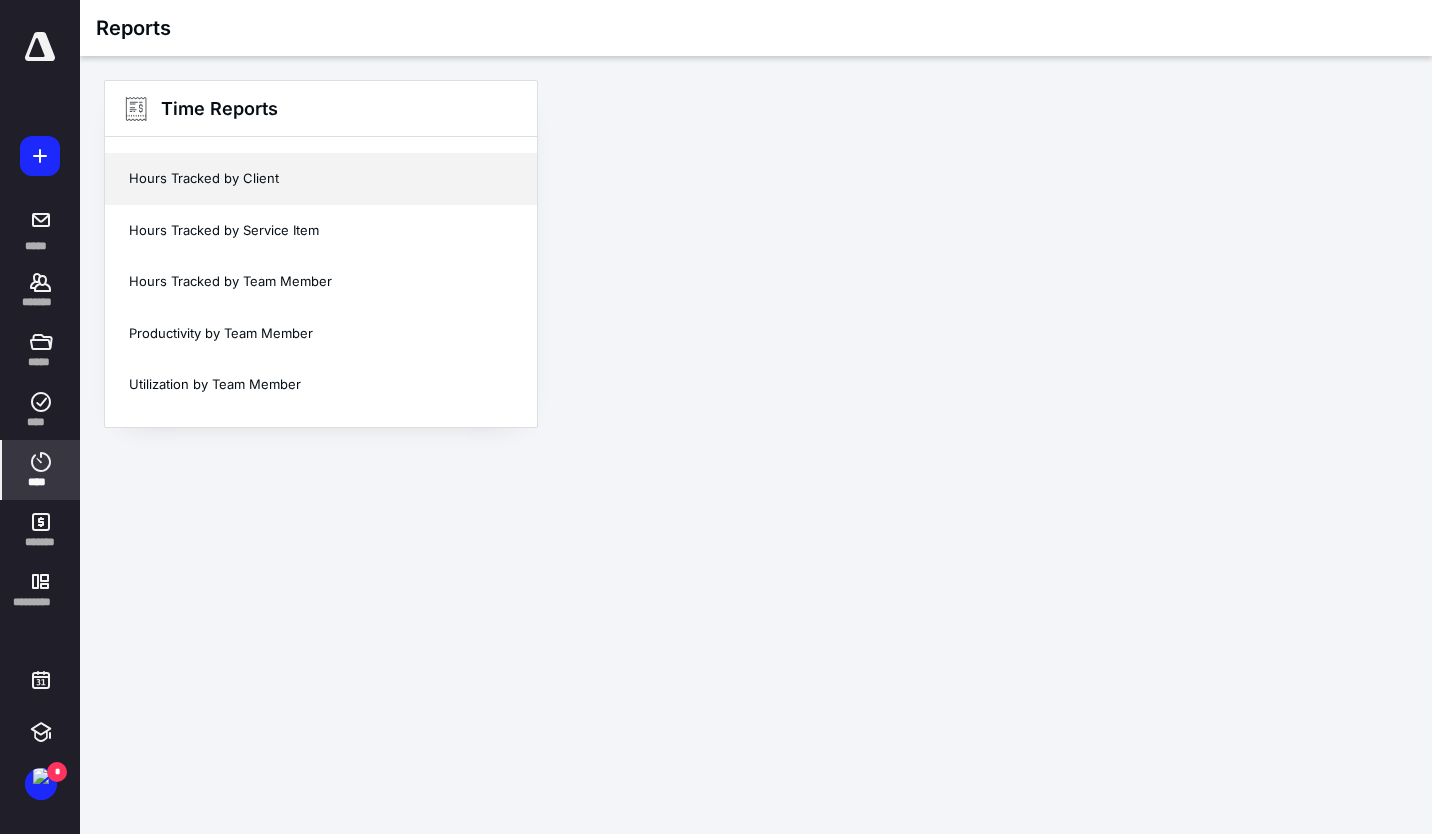 click on "Hours Tracked by Client" at bounding box center [321, 179] 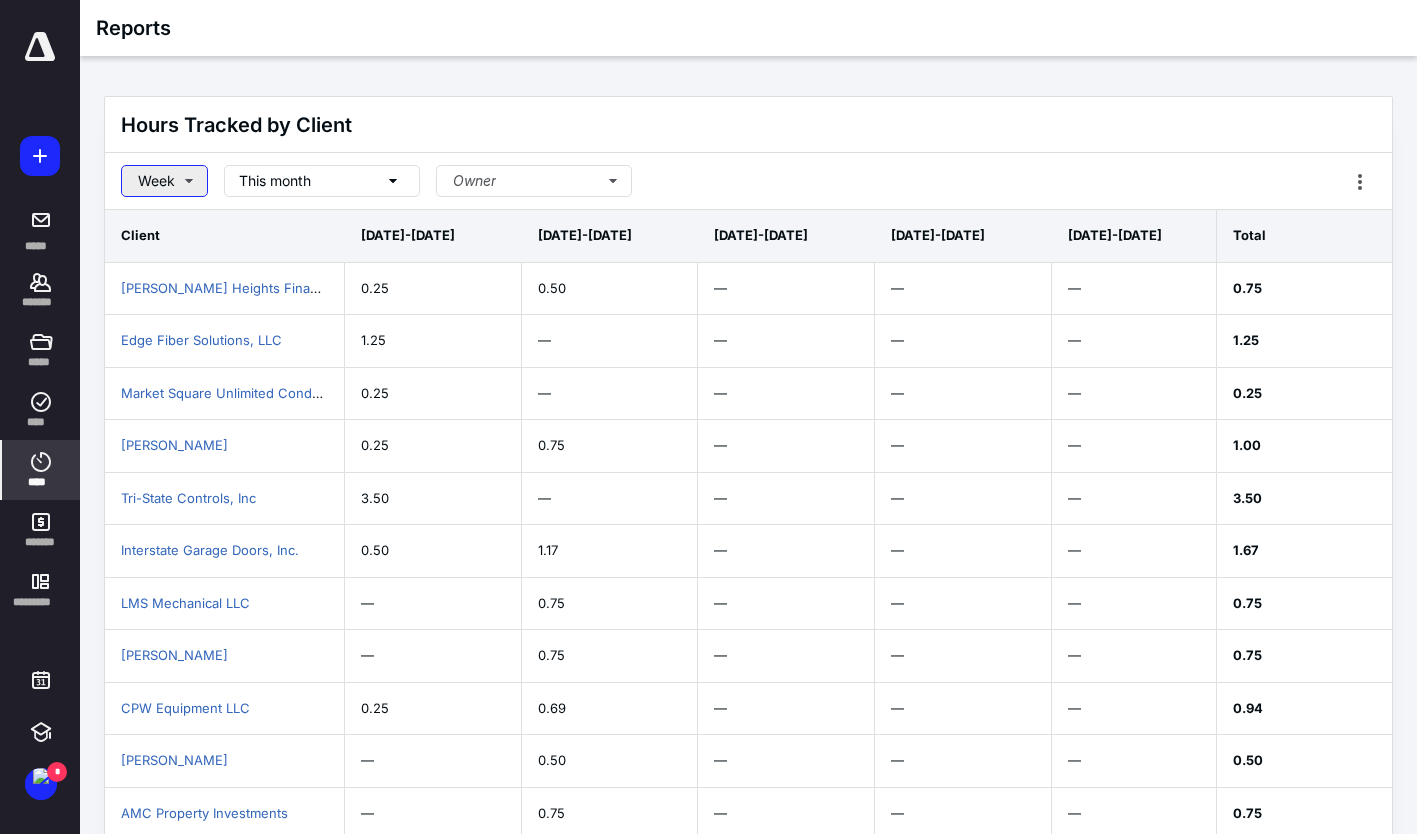 click on "Week" at bounding box center [164, 181] 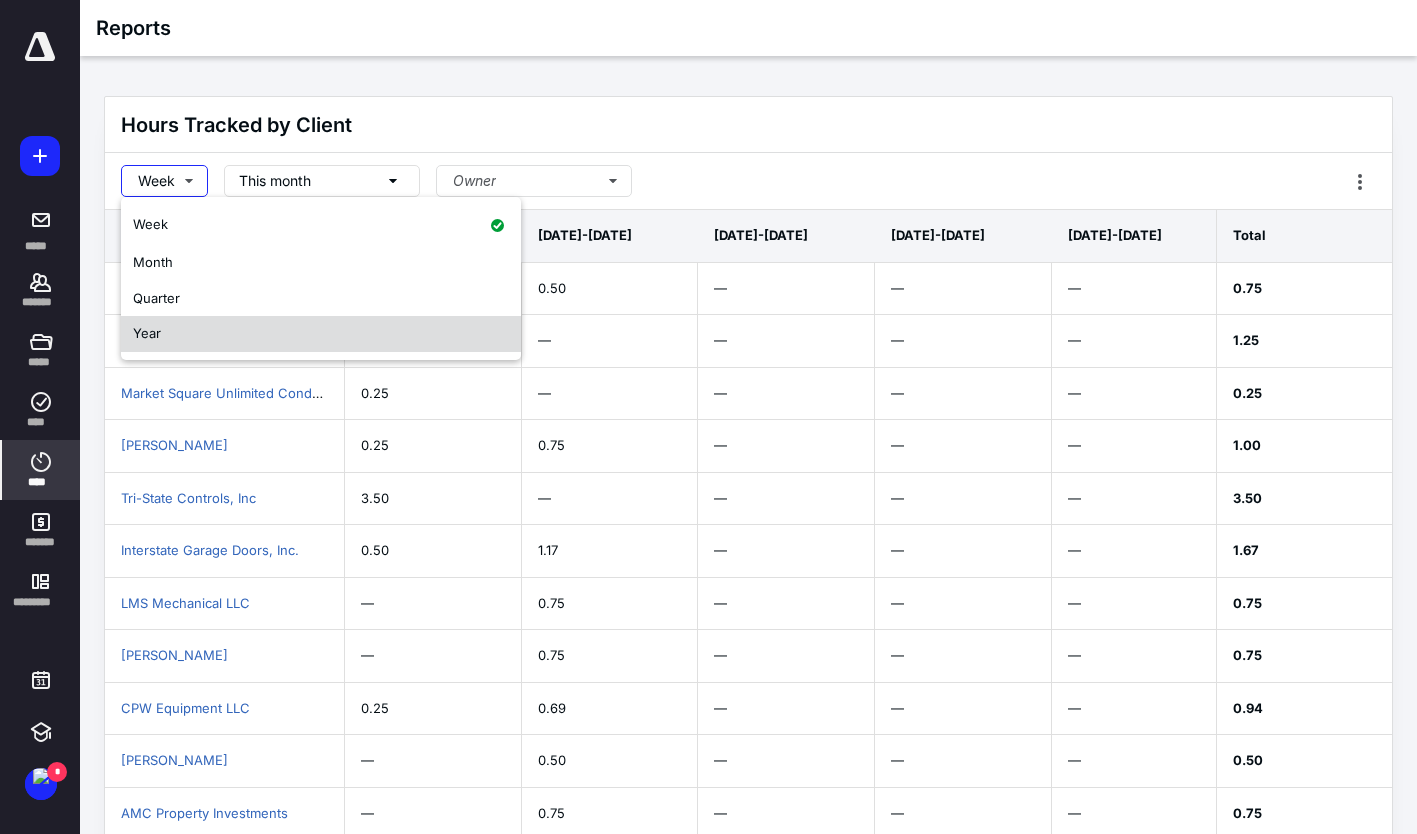 click on "Year" at bounding box center (147, 333) 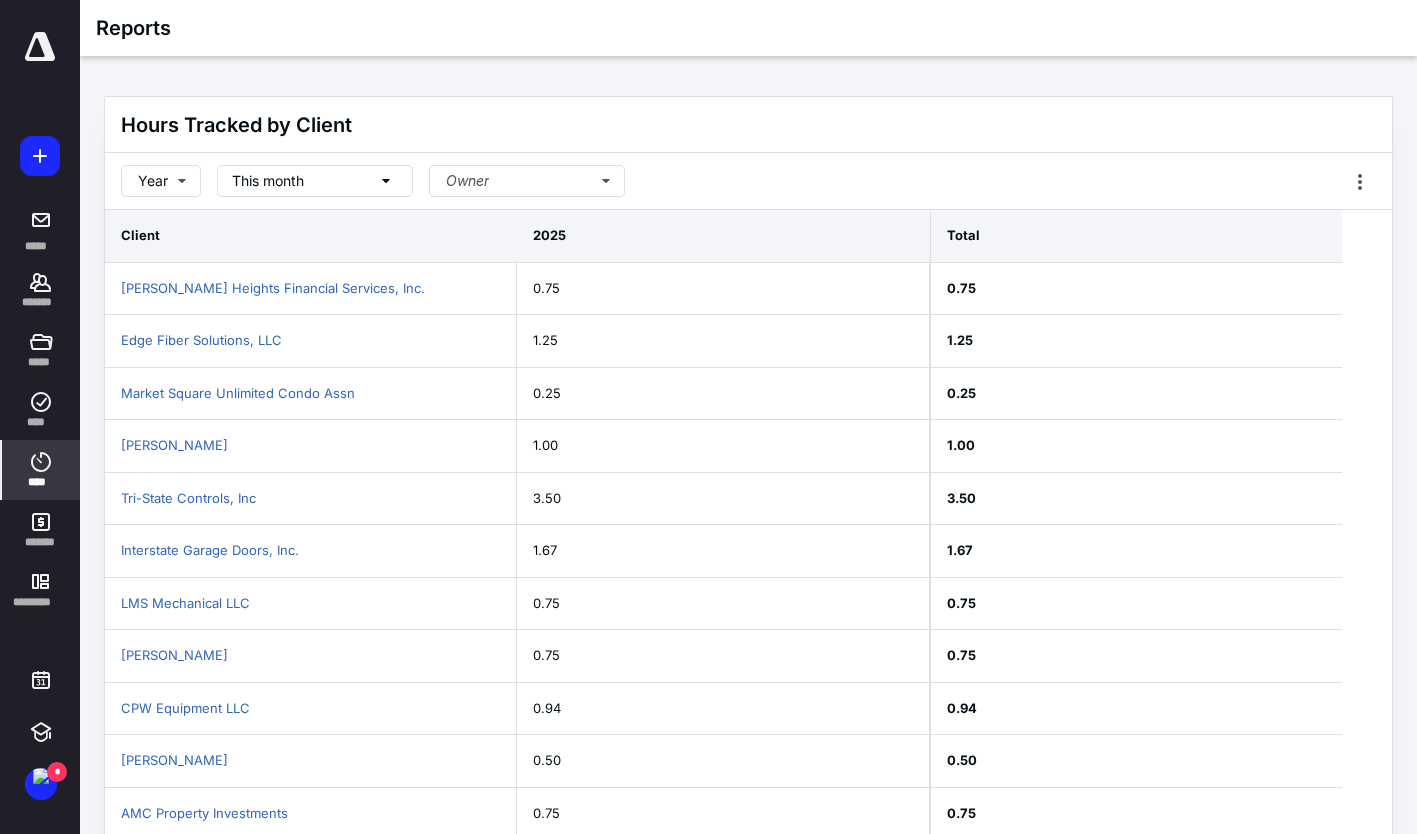 click 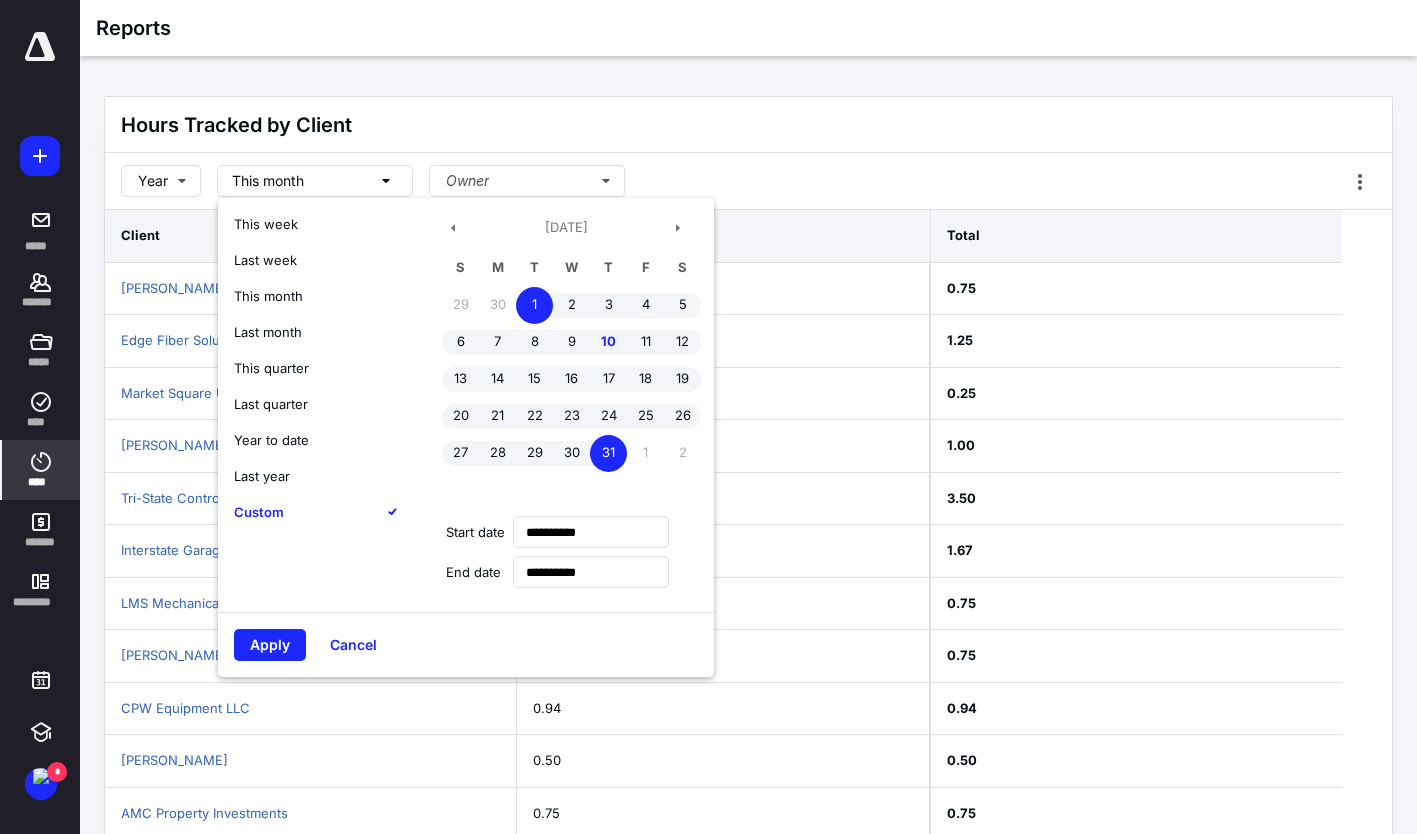 click on "Year to date" at bounding box center [271, 440] 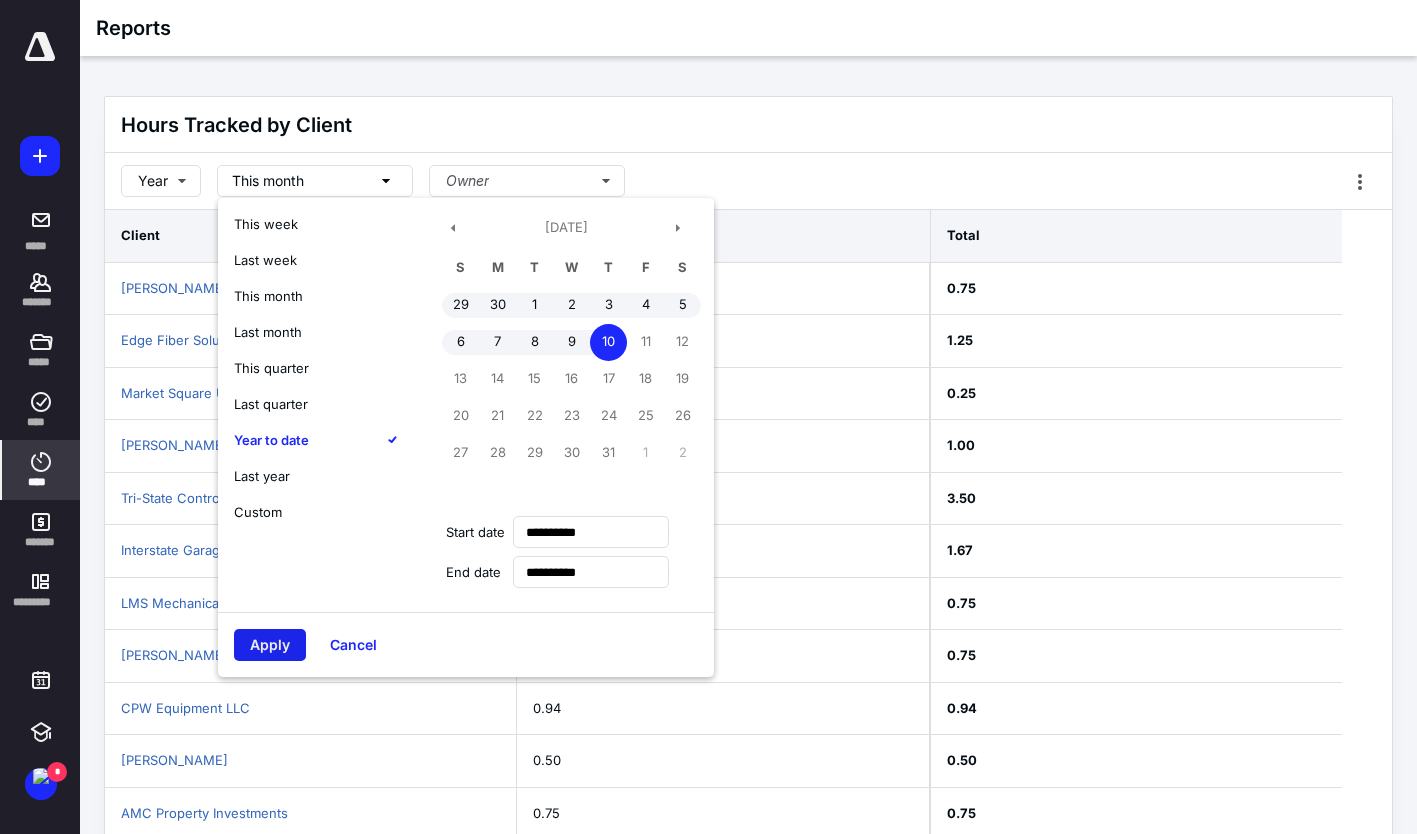 click on "Apply" at bounding box center (270, 645) 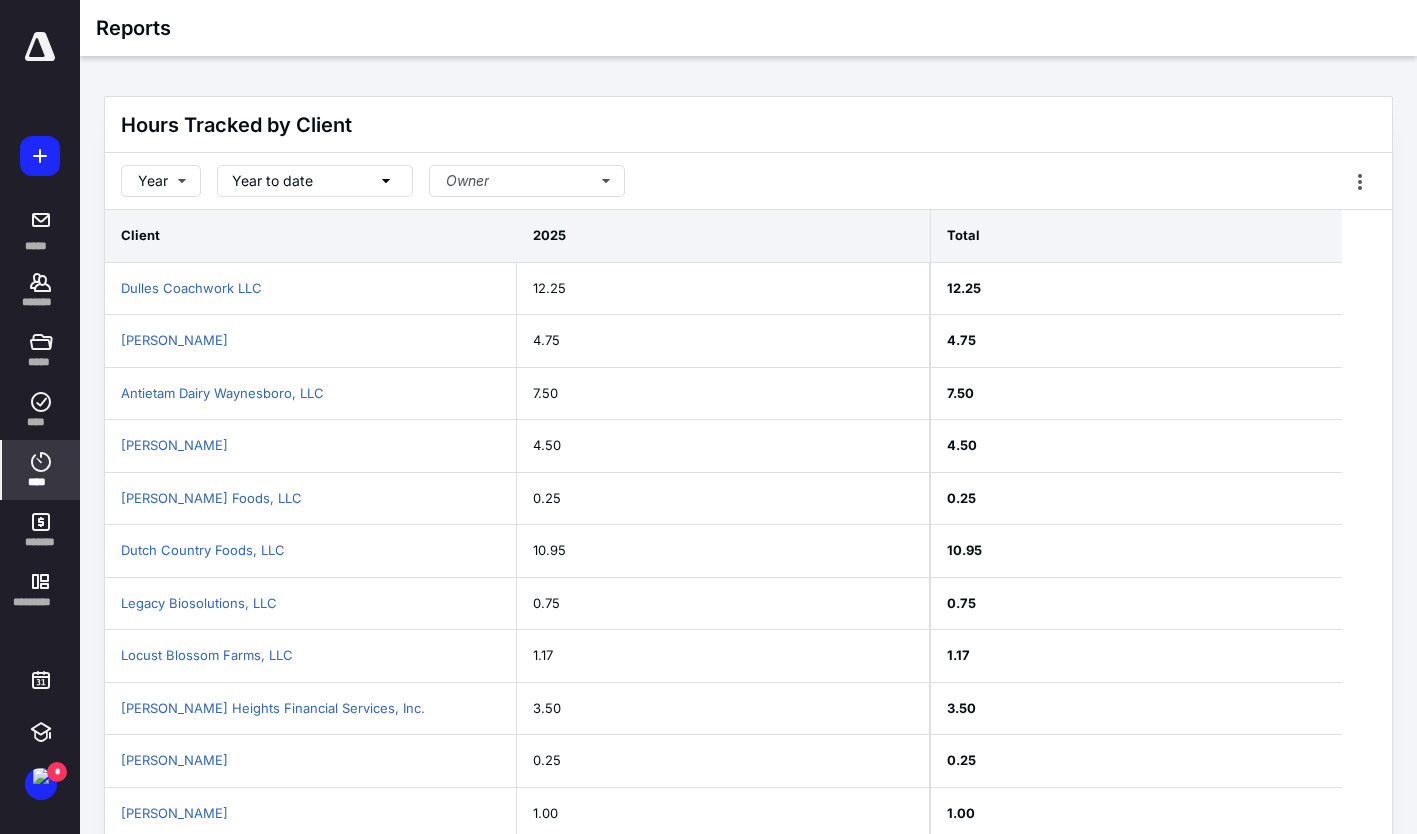 click on "Total" at bounding box center [1136, 236] 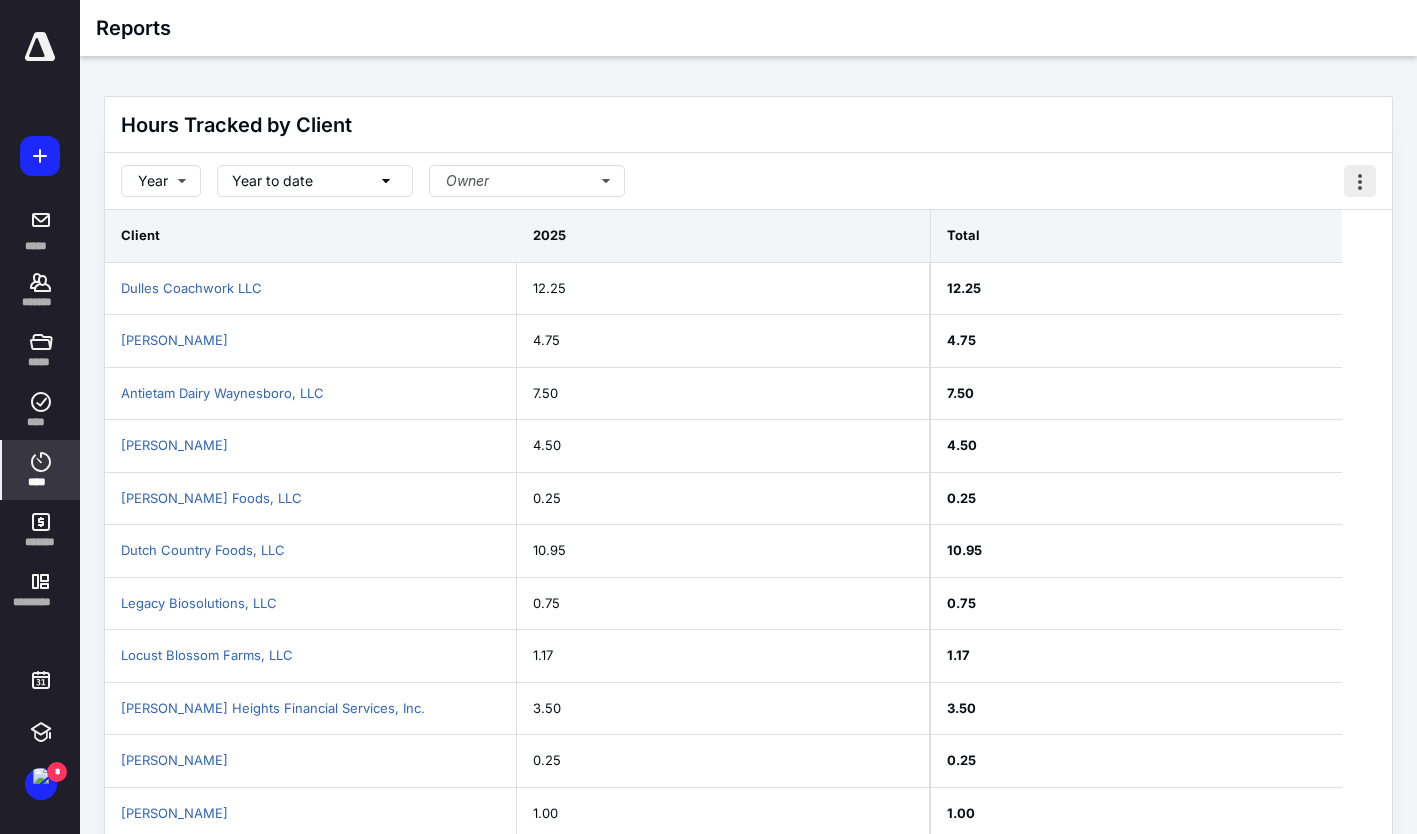 click at bounding box center (1360, 181) 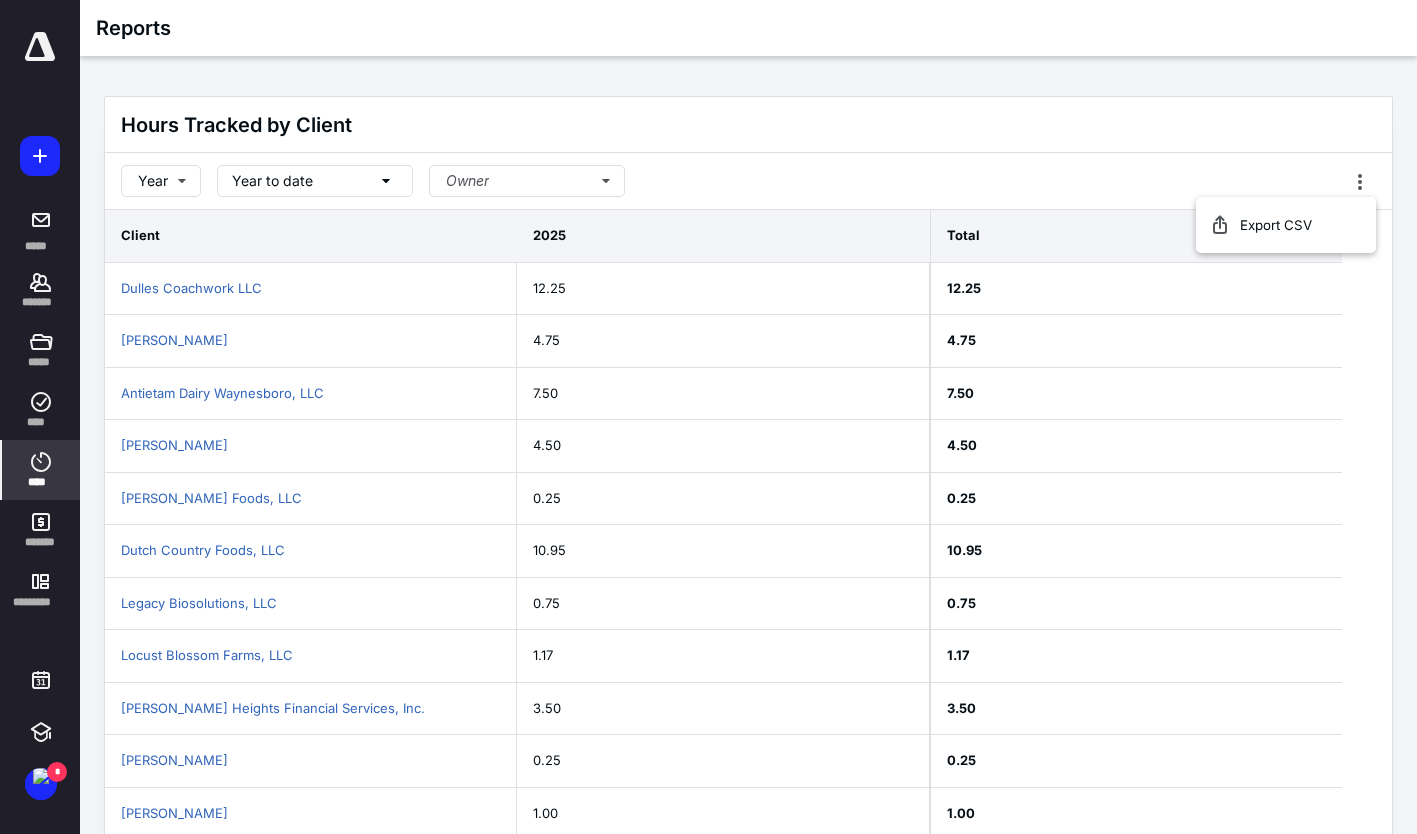 click on "2025" at bounding box center (723, 236) 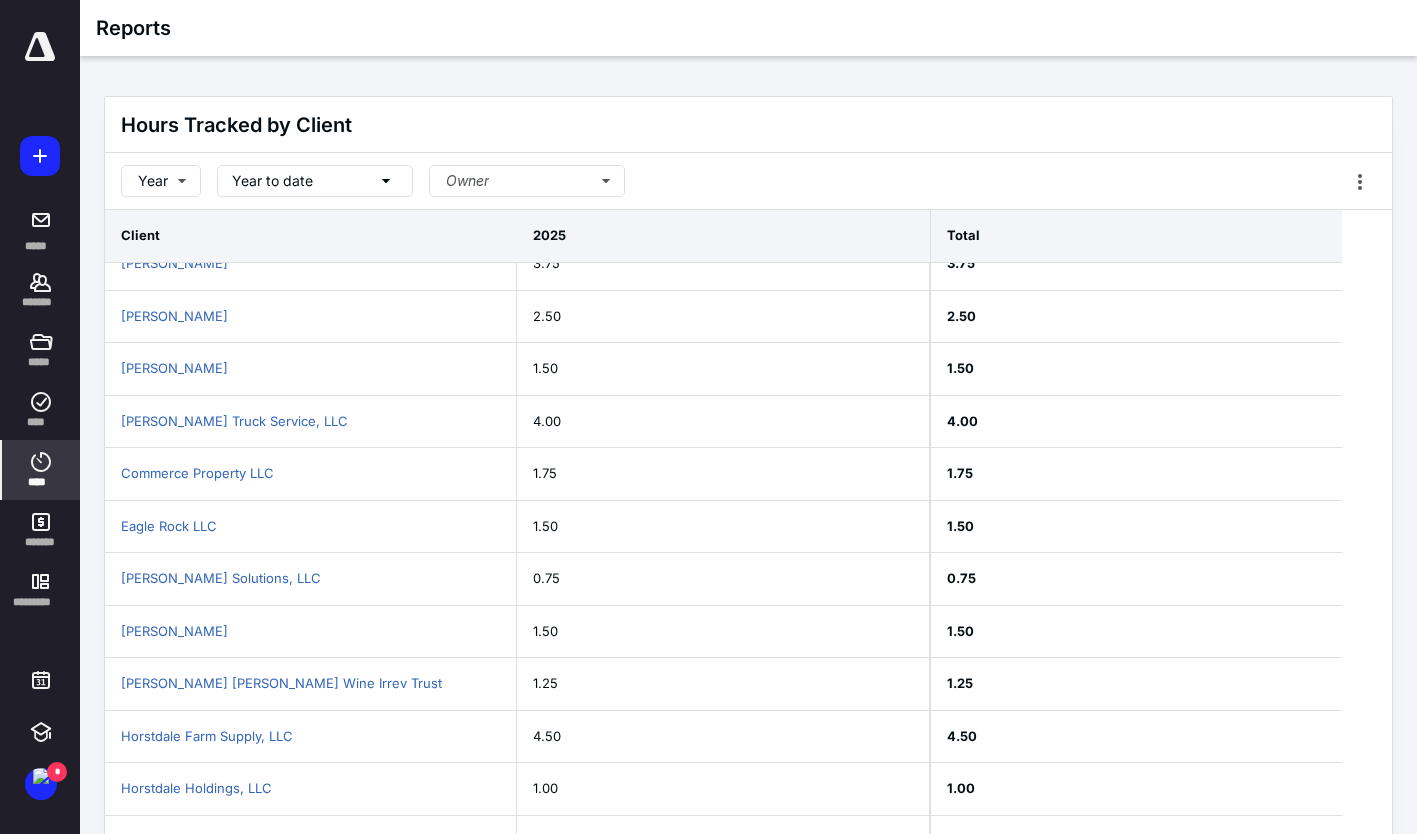 scroll, scrollTop: 6588, scrollLeft: 0, axis: vertical 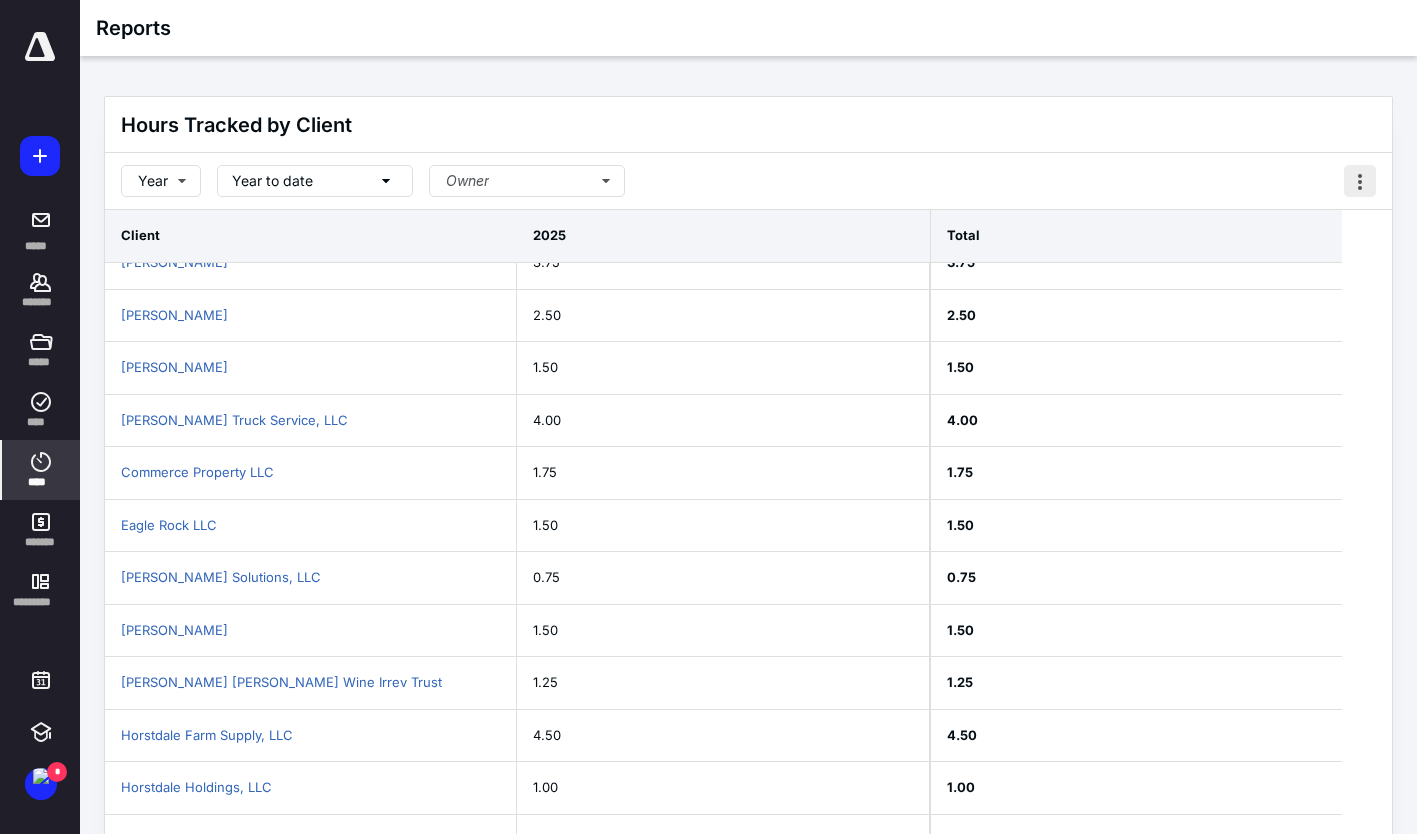 click at bounding box center [1360, 181] 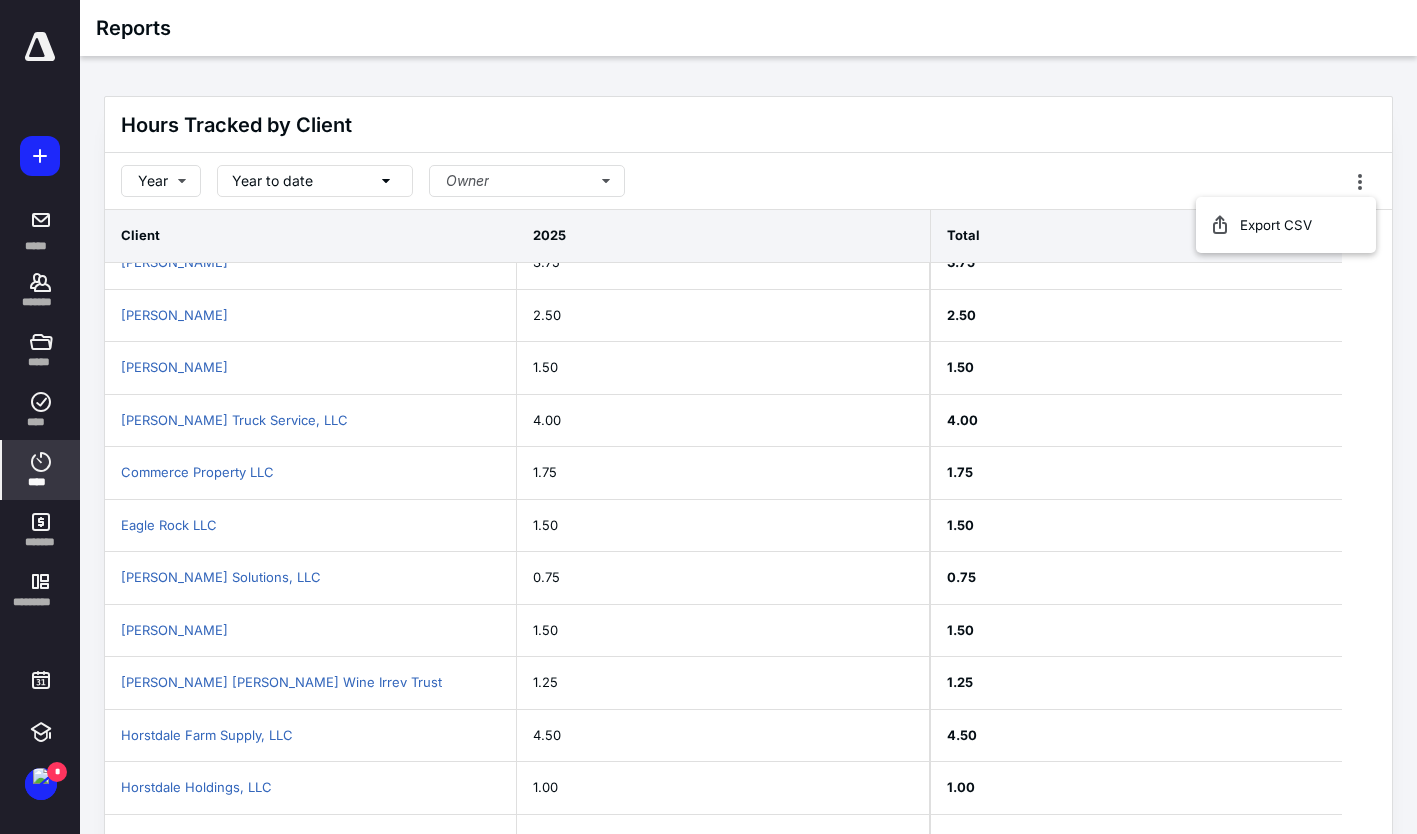 click on "Hours Tracked by Client" at bounding box center [748, 125] 